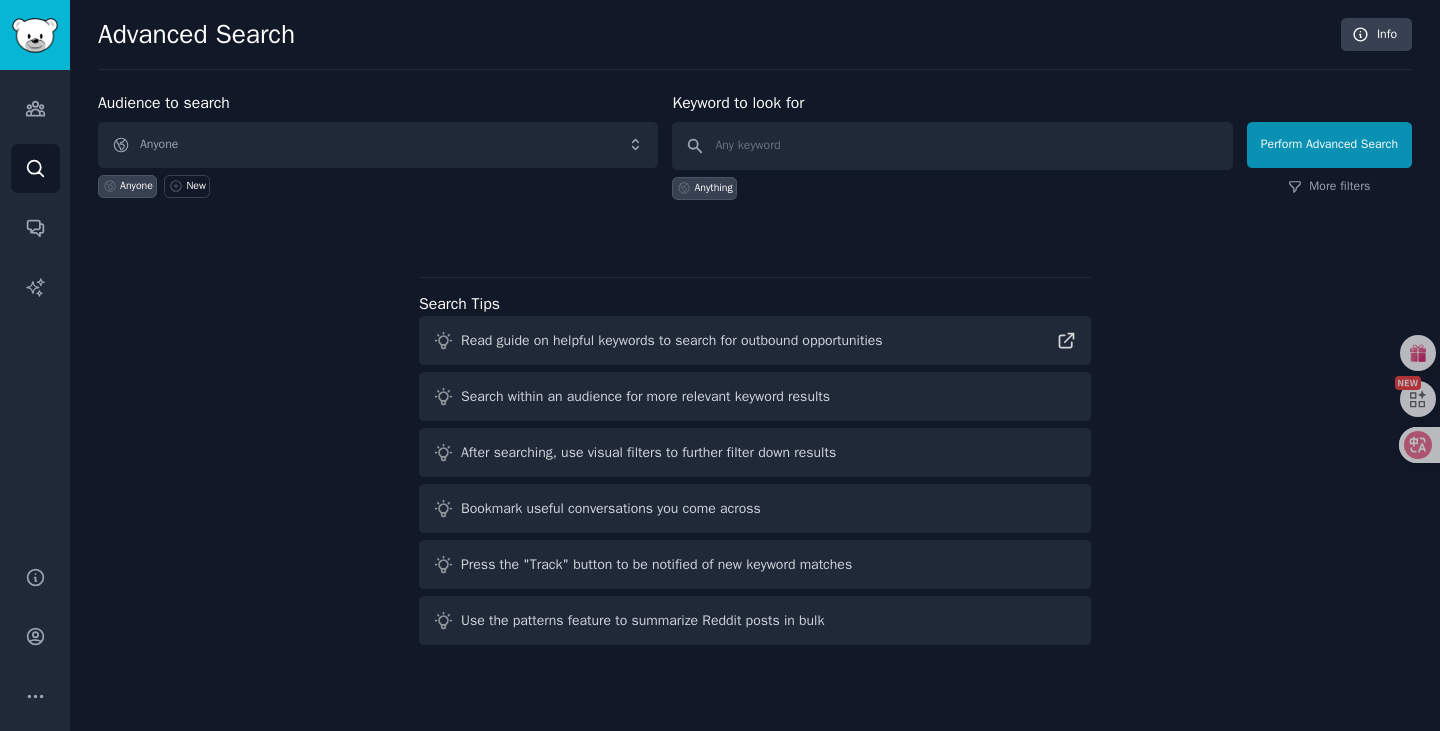 scroll, scrollTop: 0, scrollLeft: 0, axis: both 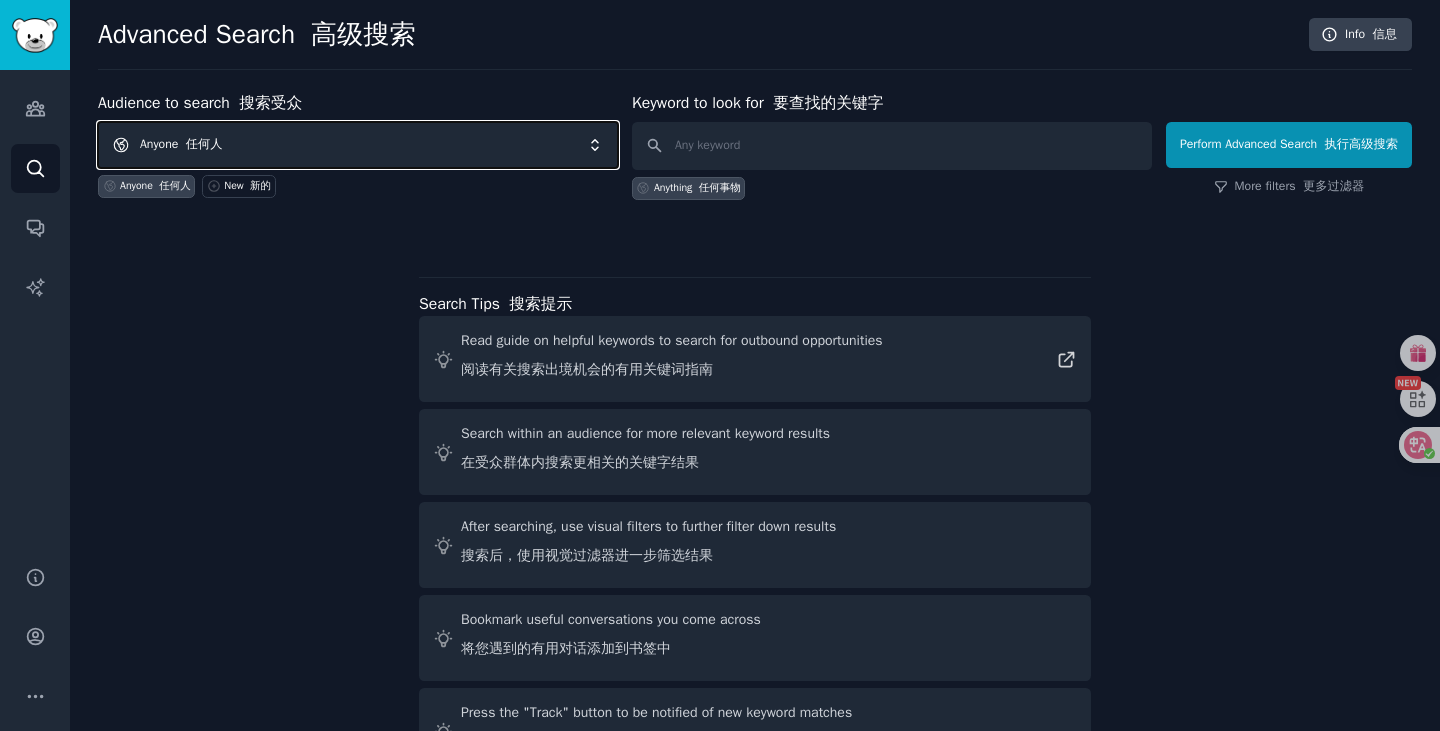 drag, startPoint x: 1142, startPoint y: 9, endPoint x: 309, endPoint y: 151, distance: 845.01654 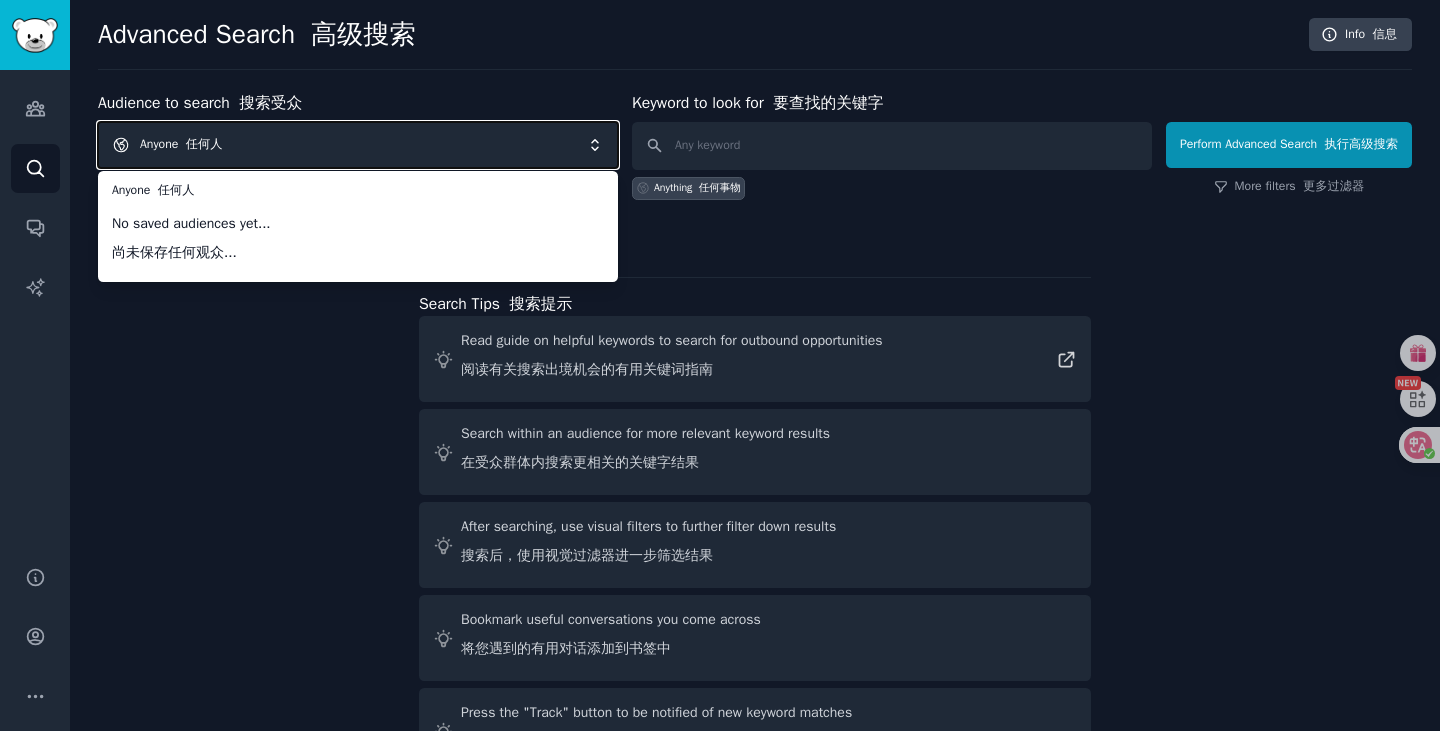 click on "Anyone    任何人" at bounding box center [358, 145] 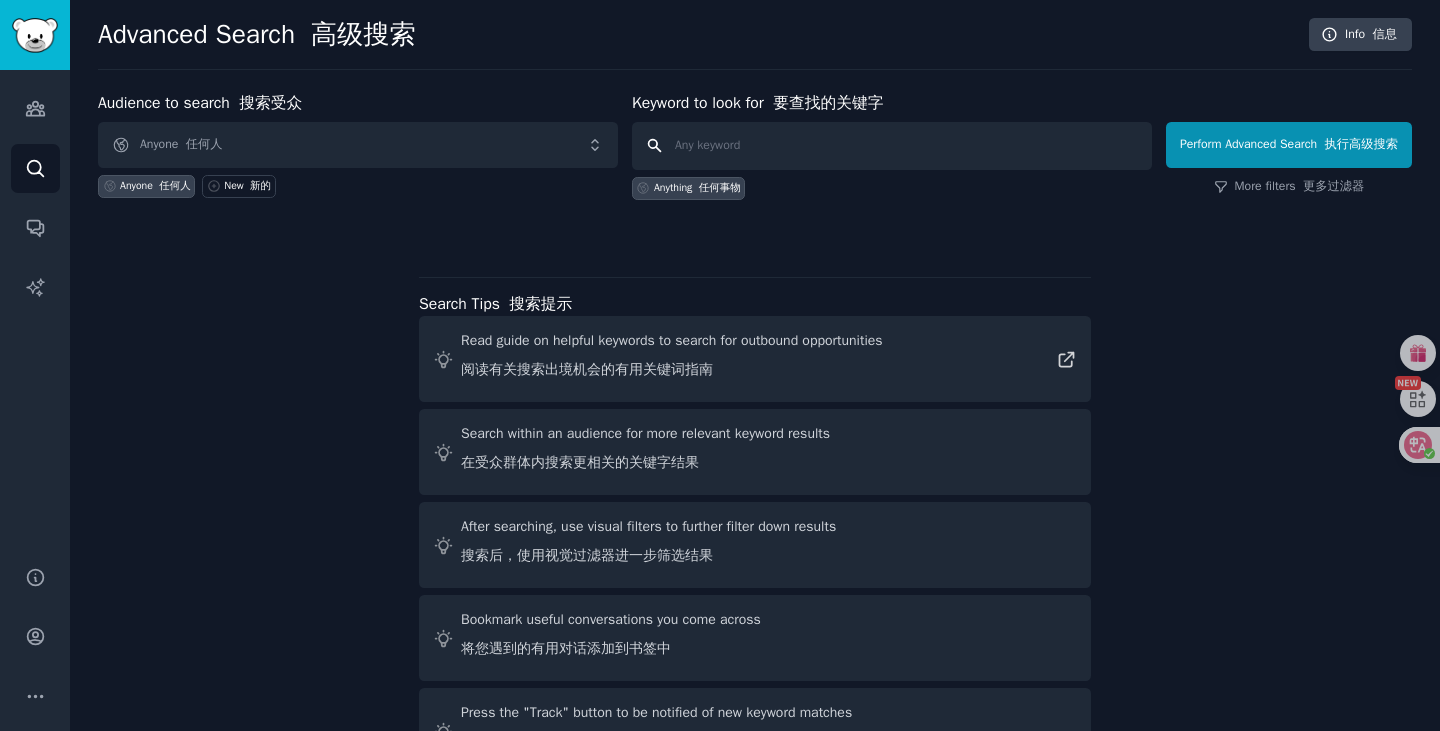 click at bounding box center (892, 146) 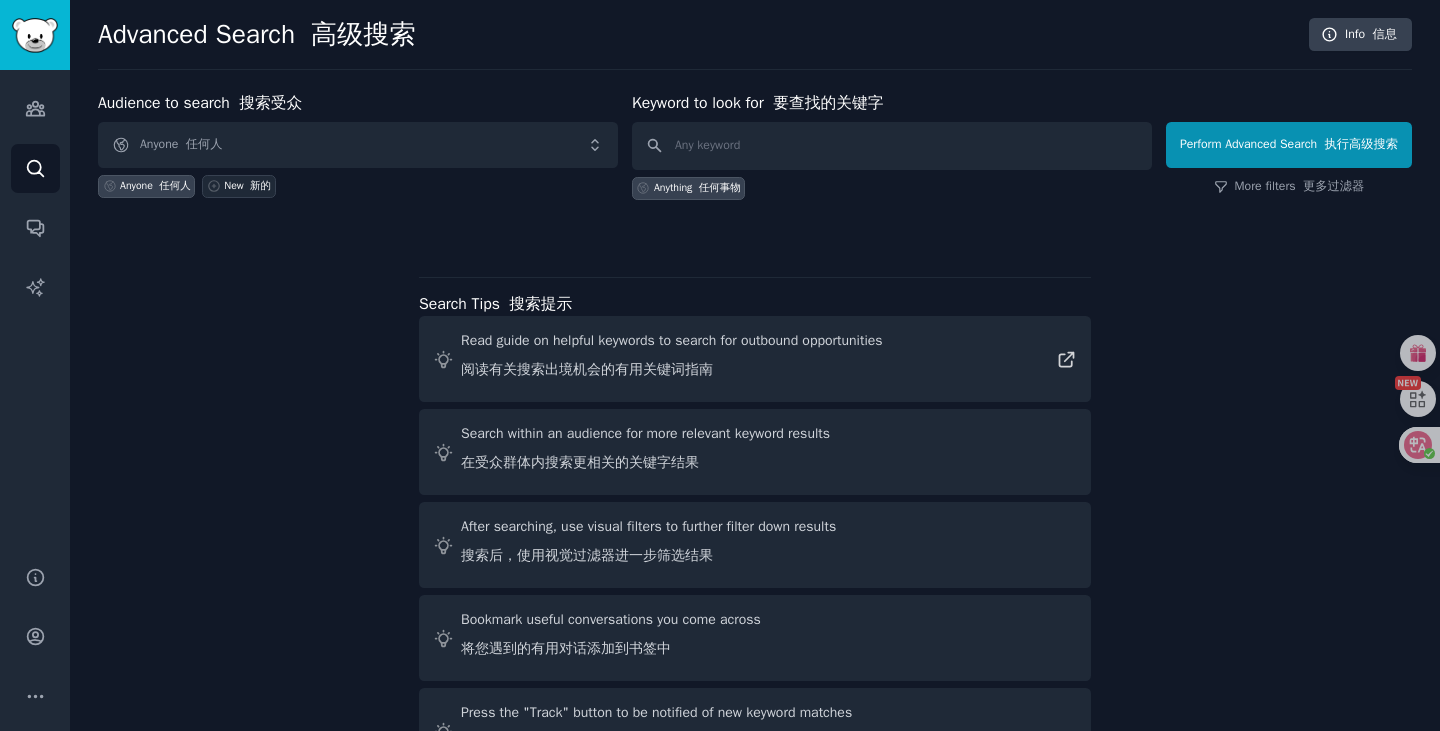click at bounding box center (247, 185) 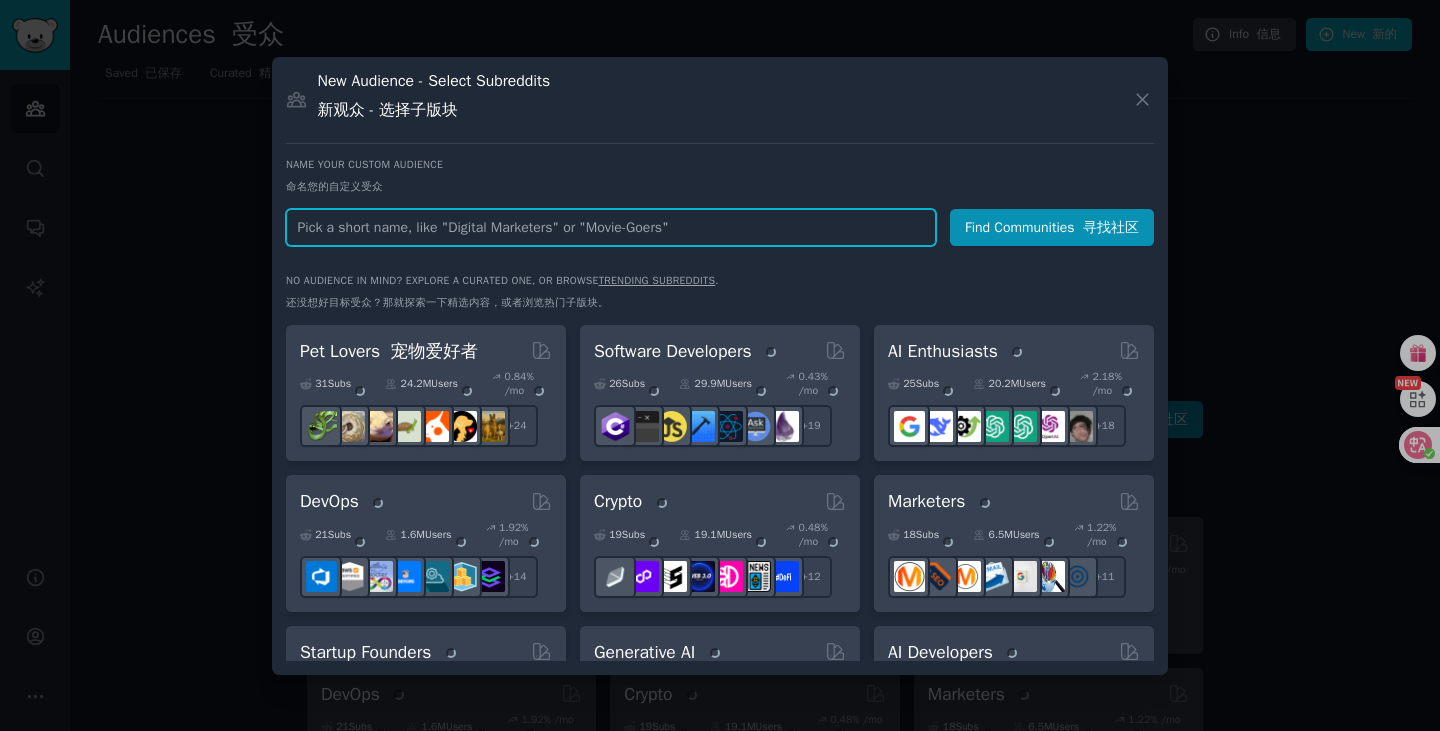 click at bounding box center (611, 227) 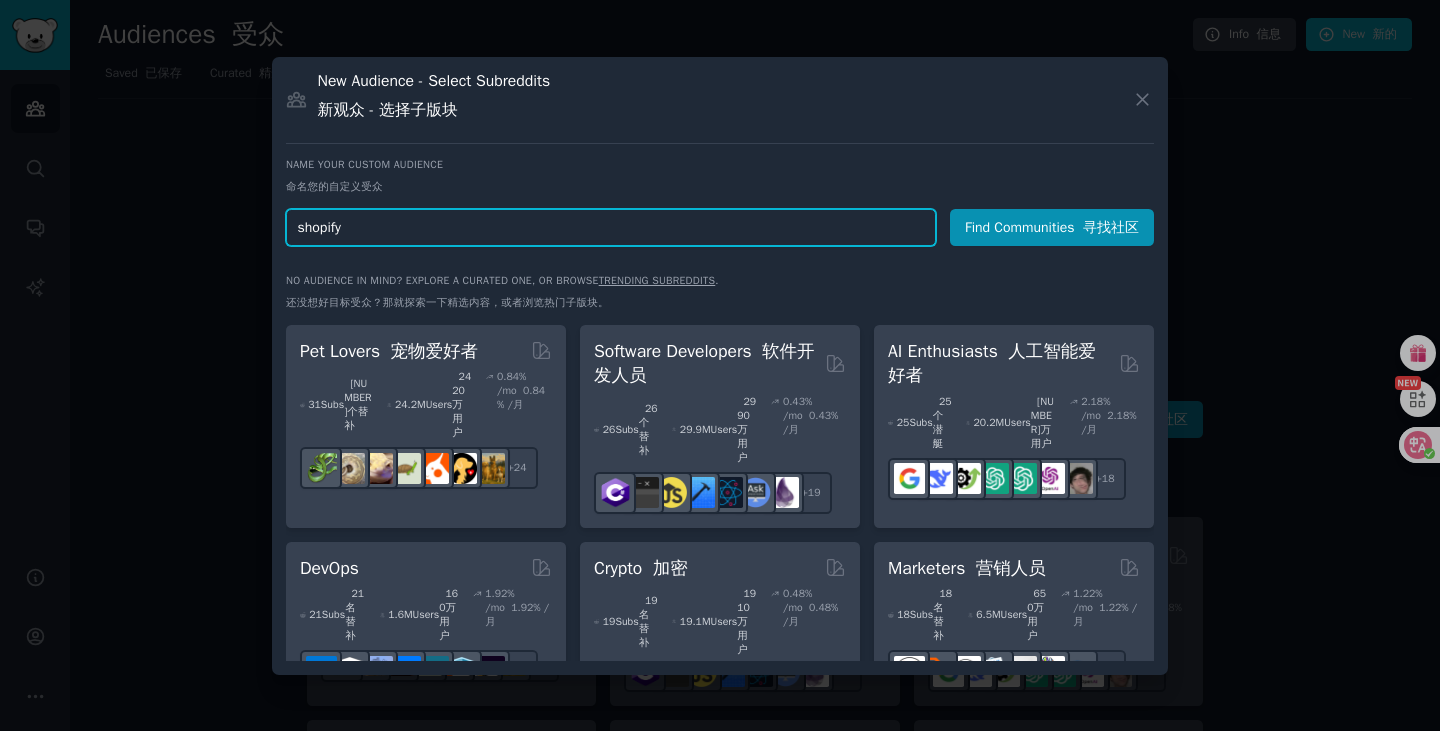 click on "shopify" at bounding box center [611, 227] 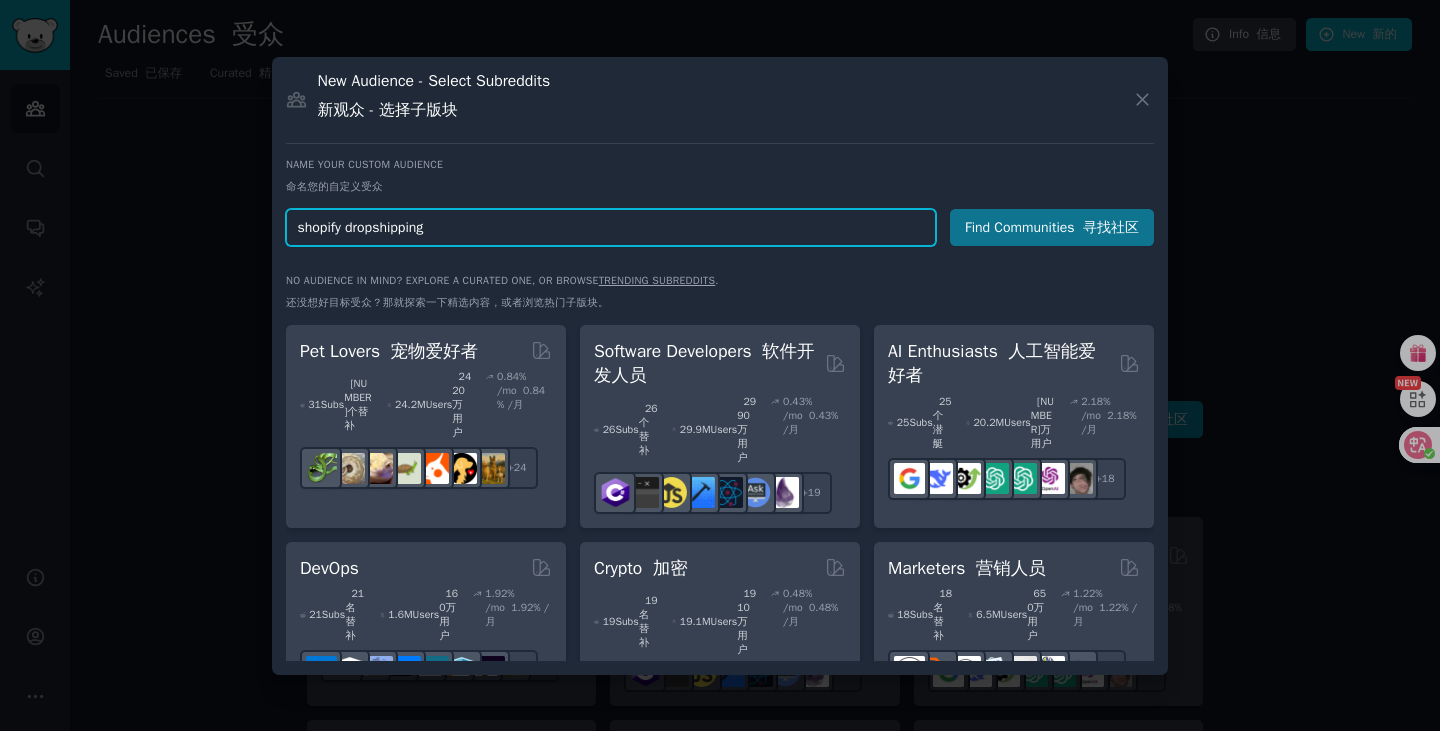 type on "shopify dropshipping" 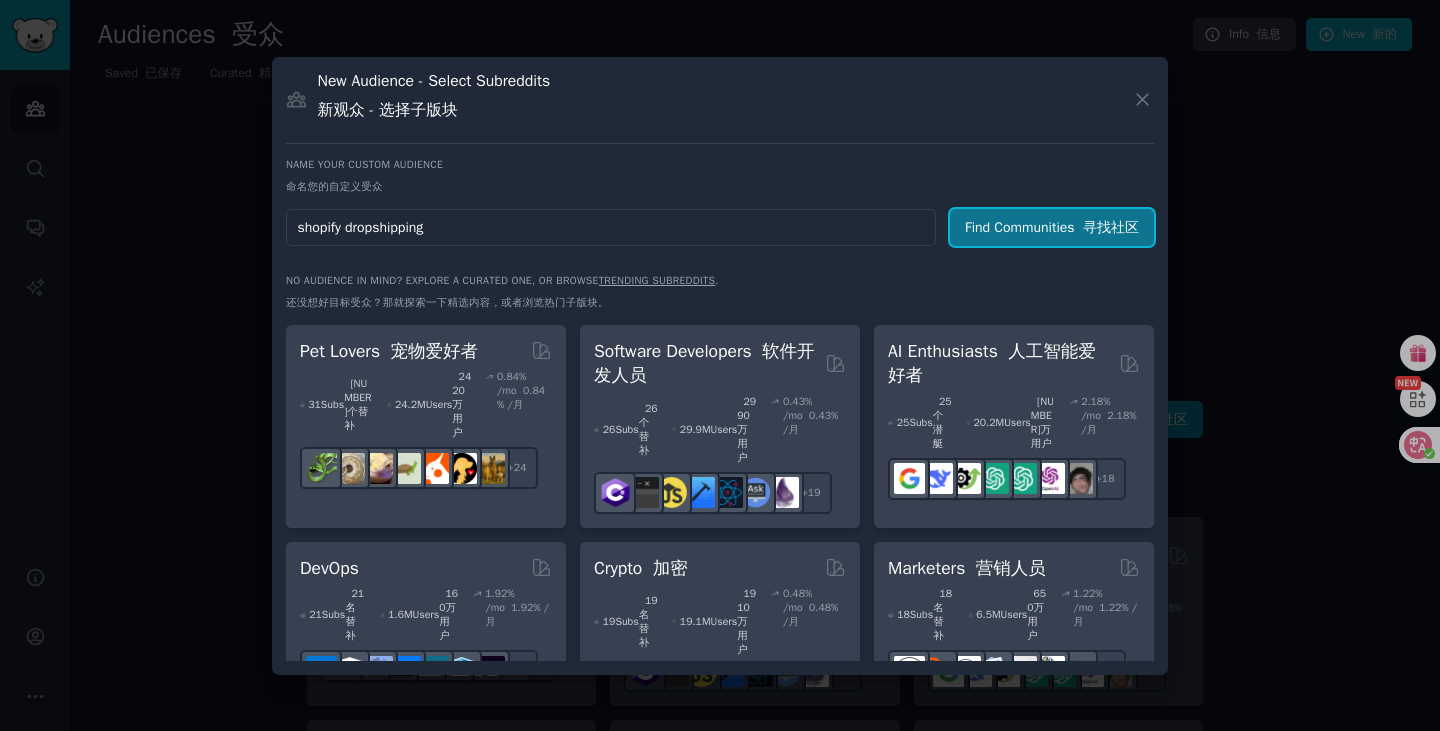 click on "Find Communities    寻找社区" at bounding box center [1052, 227] 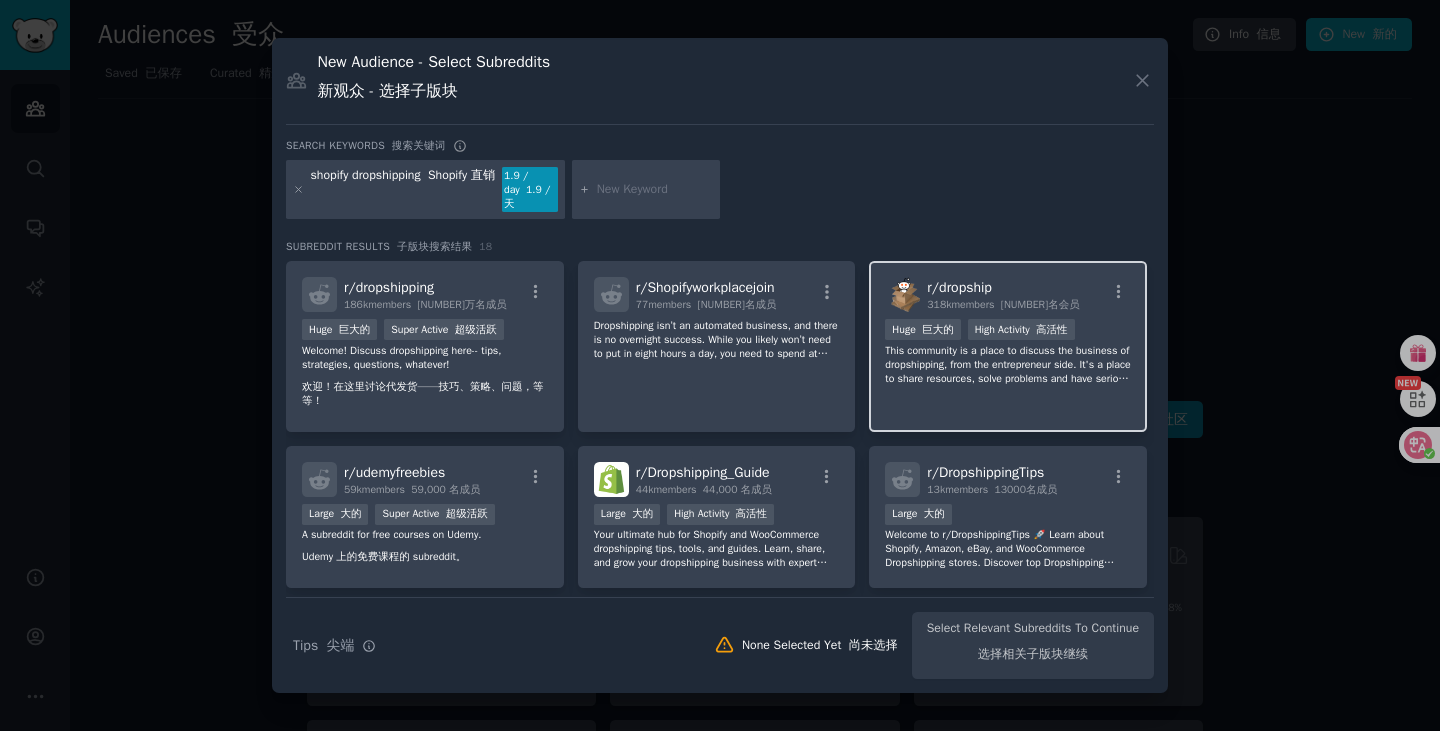 click on "r/ dropship 318k  members    31.8万名会员" at bounding box center (1003, 294) 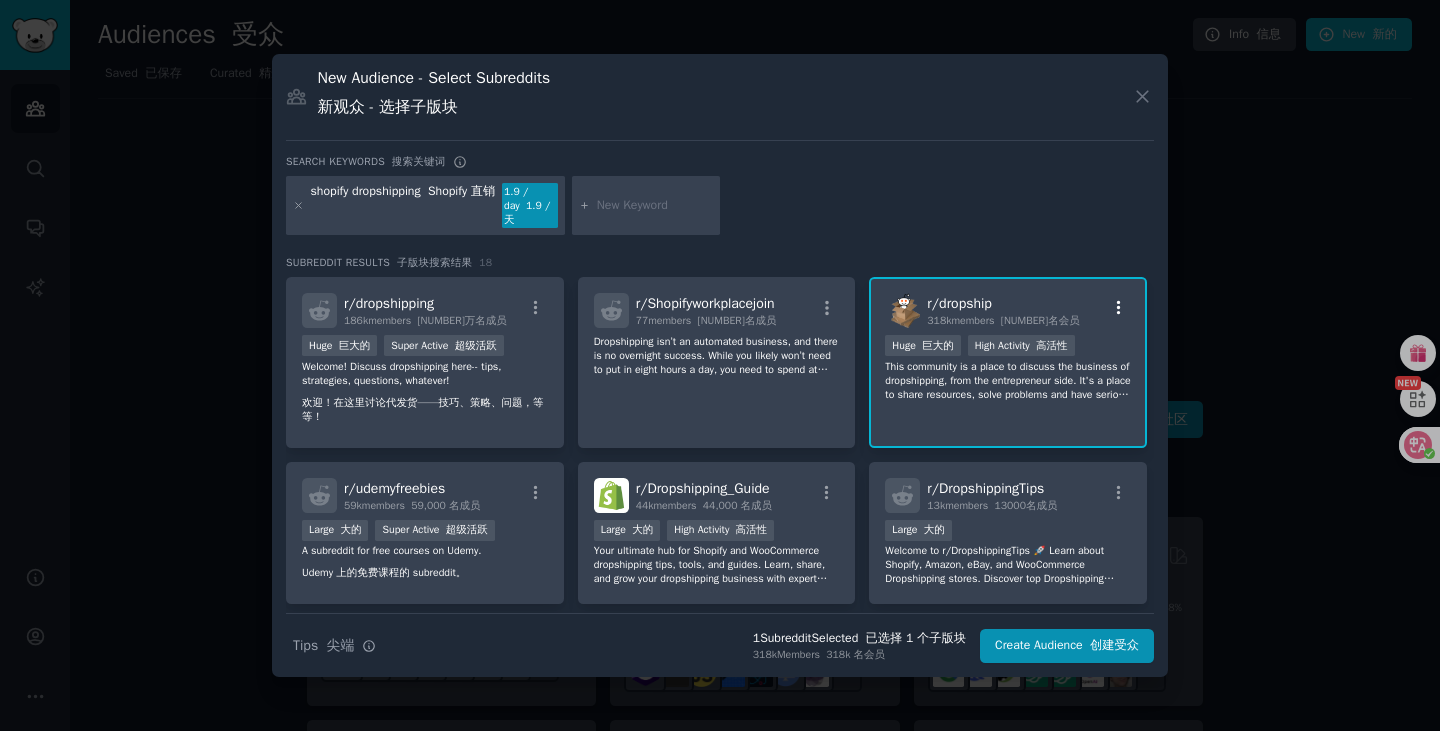 click 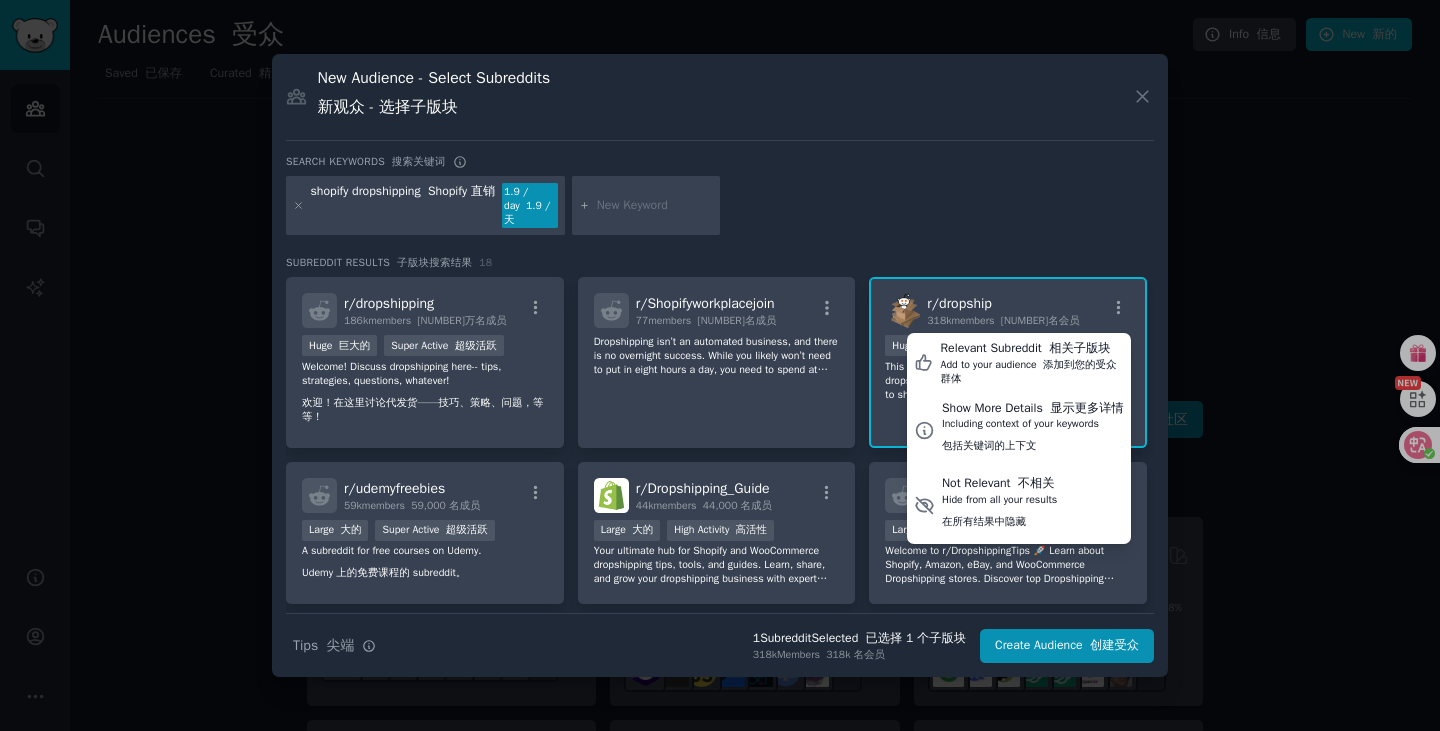 click on "Search keywords    搜索关键词" at bounding box center [720, 165] 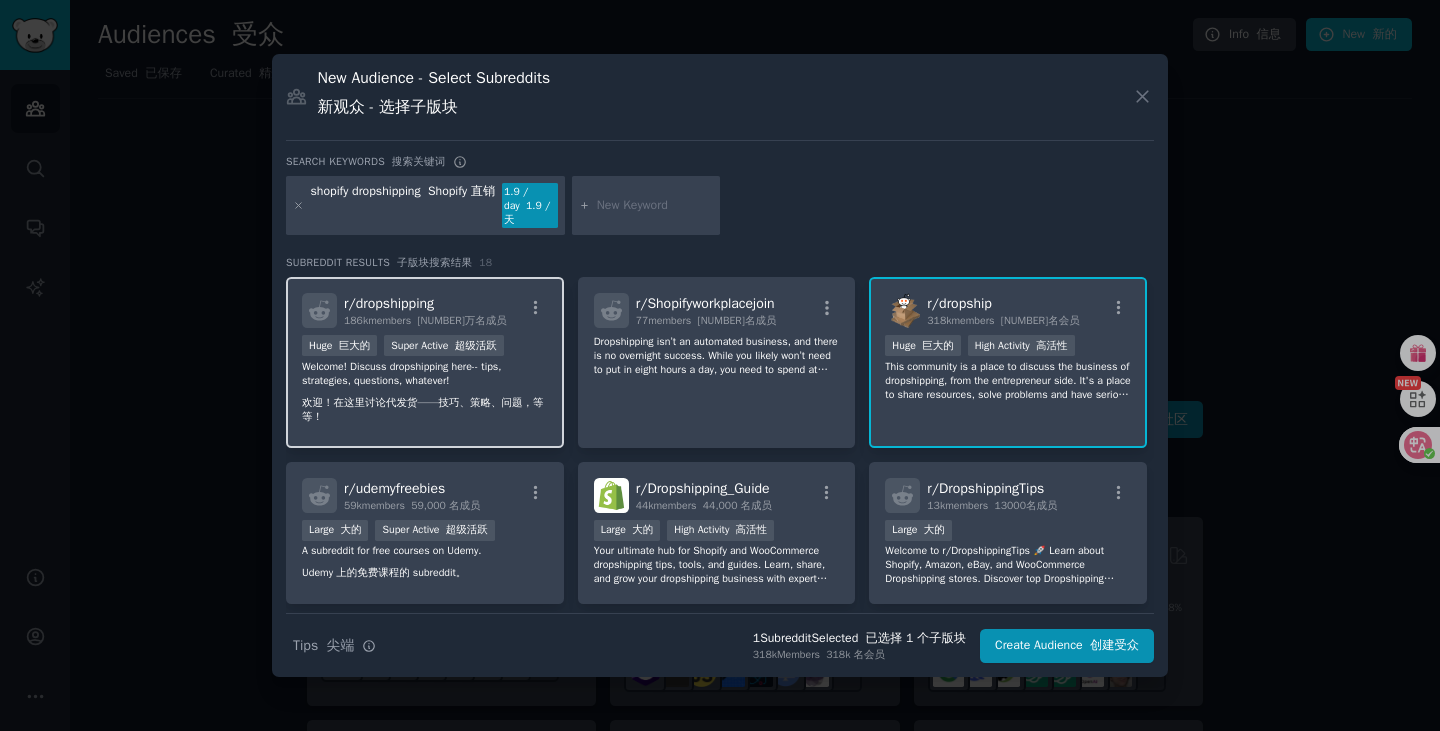 click on "Huge    巨大的 Super Active    超级活跃" at bounding box center (425, 347) 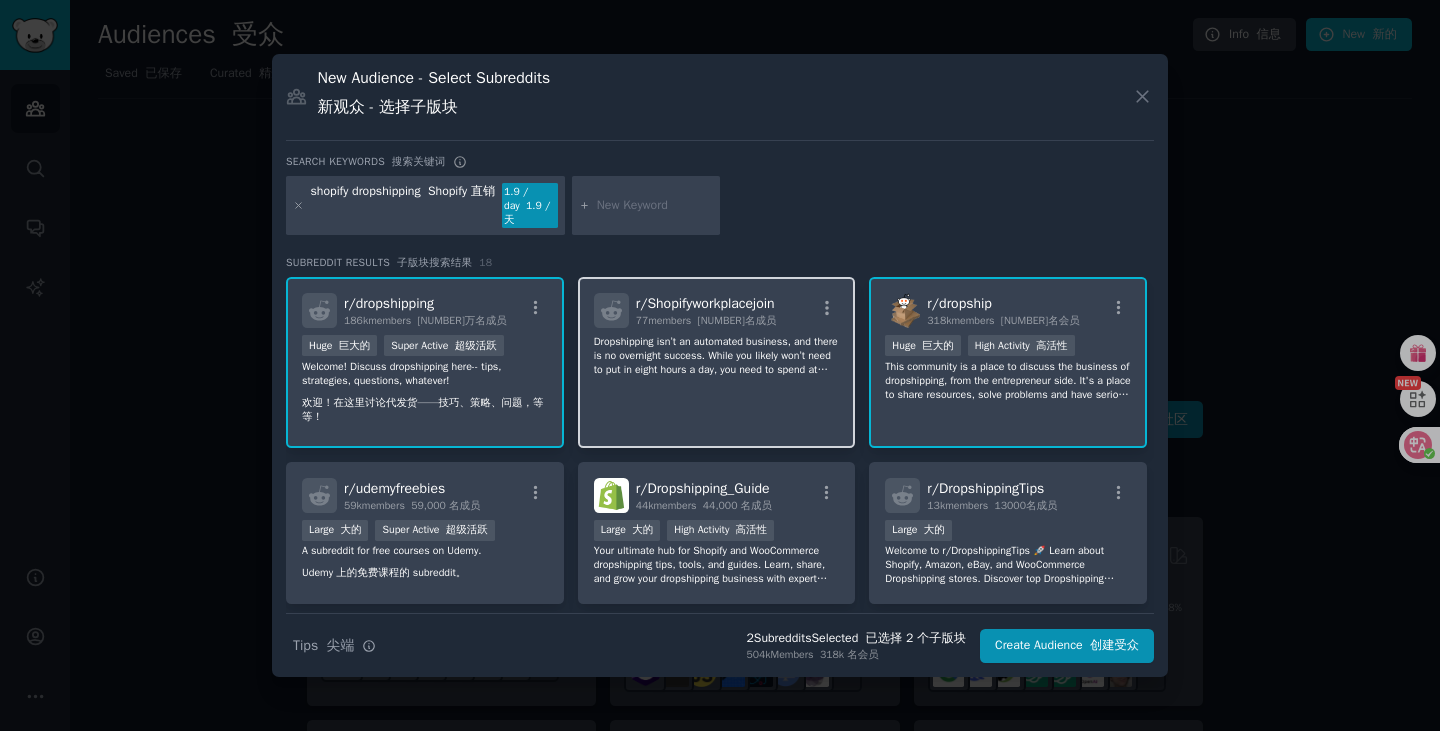 click on "Dropshipping isn’t an automated business, and there is no overnight success. While you likely won’t need to put in eight hours a day, you need to spend at least one hour a day growing your online business. Each day, you’ll need the process orders, promptly respond to customer inquiries, drive traffic, and ensure everything’s running smoothly. This is not a build-it-and-they-will-come scenario. It requires work every single day to make sure the business is running well. join now to scale high 代发货并非自动化业务，也并非一夜成名。虽然您可能不需要每天投入八小时，但您需要每天至少花一小时来拓展您的在线业务。每天，您都需要处理订单、及时回复客户咨询、提升流量，并确保一切顺利进行。这并非“建好了，客户自然会来”的模式。它需要您每天付出努力，以确保业务良好运行。立即加入，拓展业务" 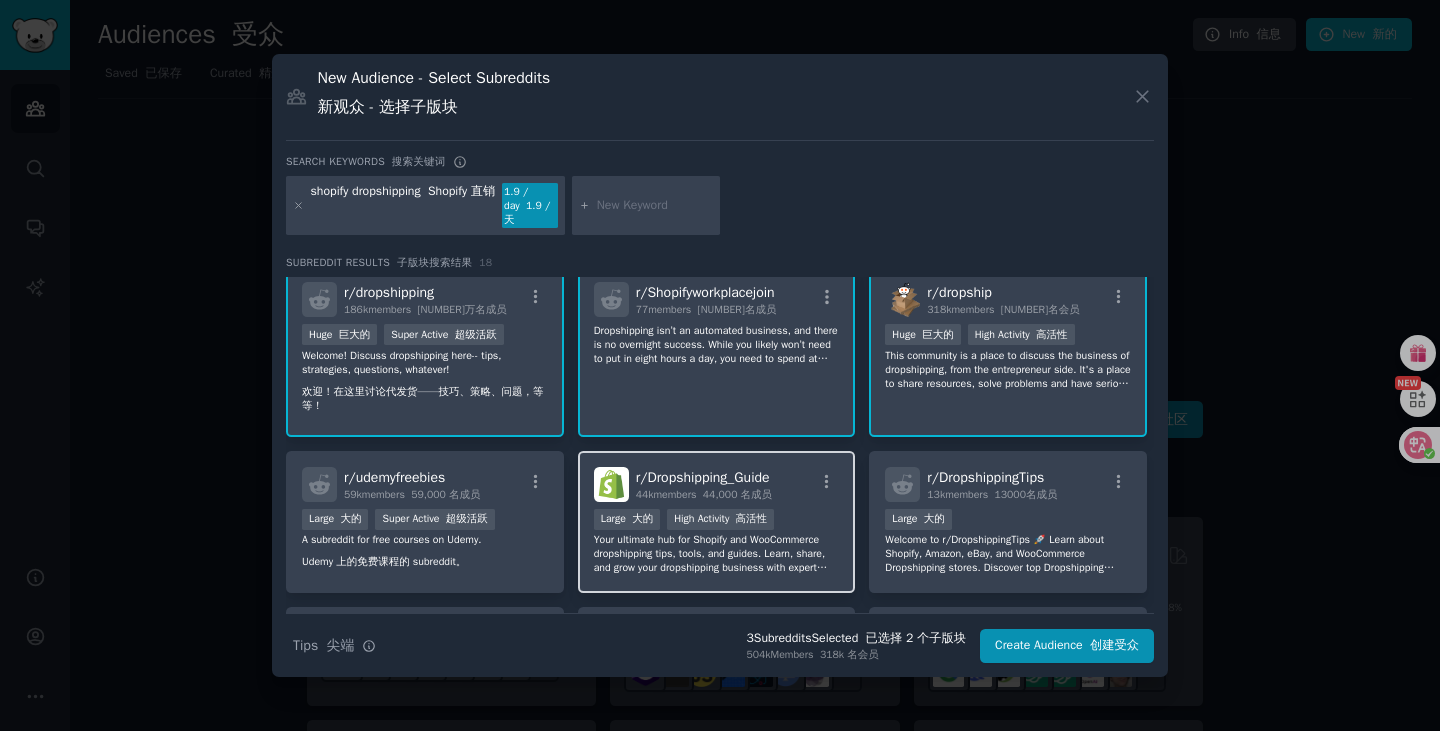scroll, scrollTop: 0, scrollLeft: 0, axis: both 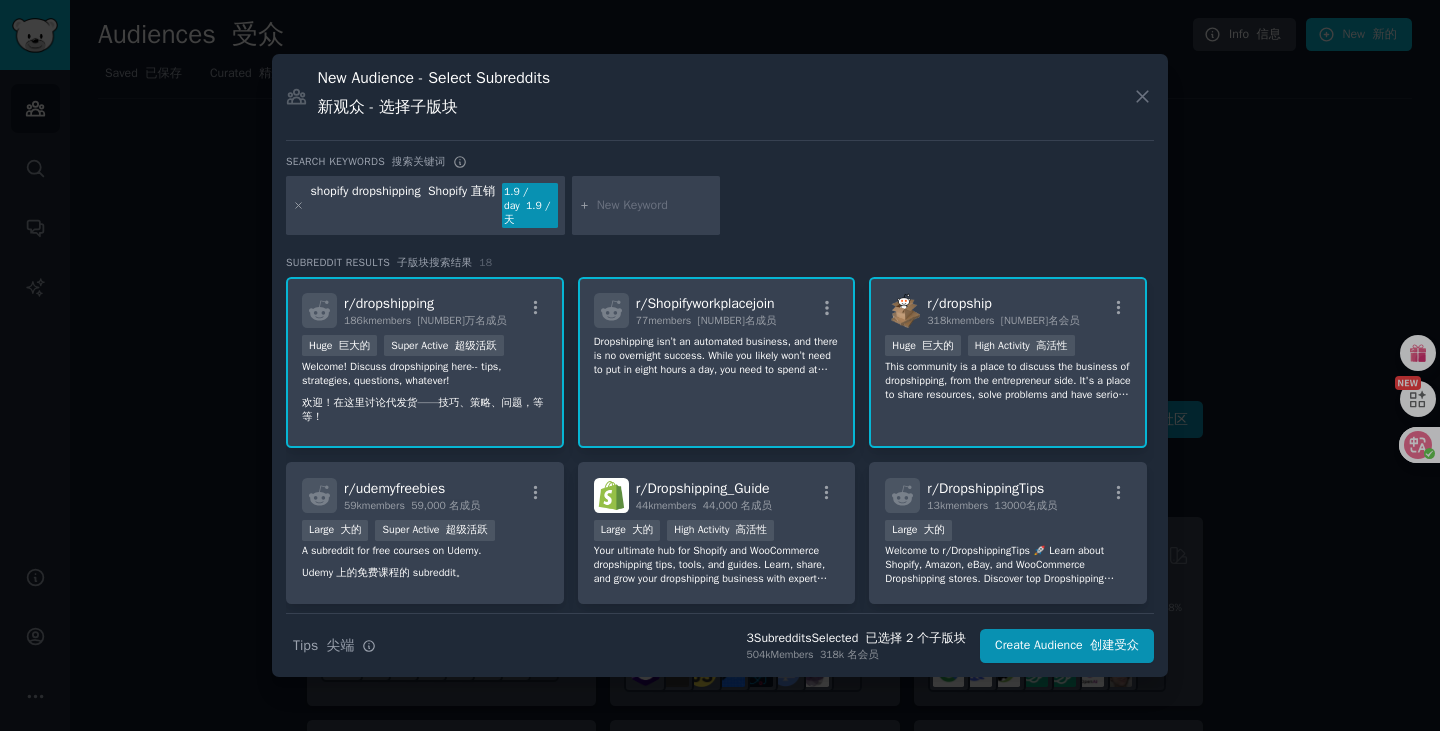 click on "r/ Shopifyworkplacejoin [NUMBER] members    [NUMBER]名成员 Dropshipping isn’t an automated business, and there is no overnight success. While you likely won’t need to put in eight hours a day, you need to spend at least one hour a day growing your online business. Each day, you’ll need the process orders, promptly respond to customer inquiries, drive traffic, and ensure everything’s running smoothly. This is not a build-it-and-they-will-come scenario. It requires work every single day to make sure the business is running well.立即加入，拓展业务" at bounding box center (717, 362) 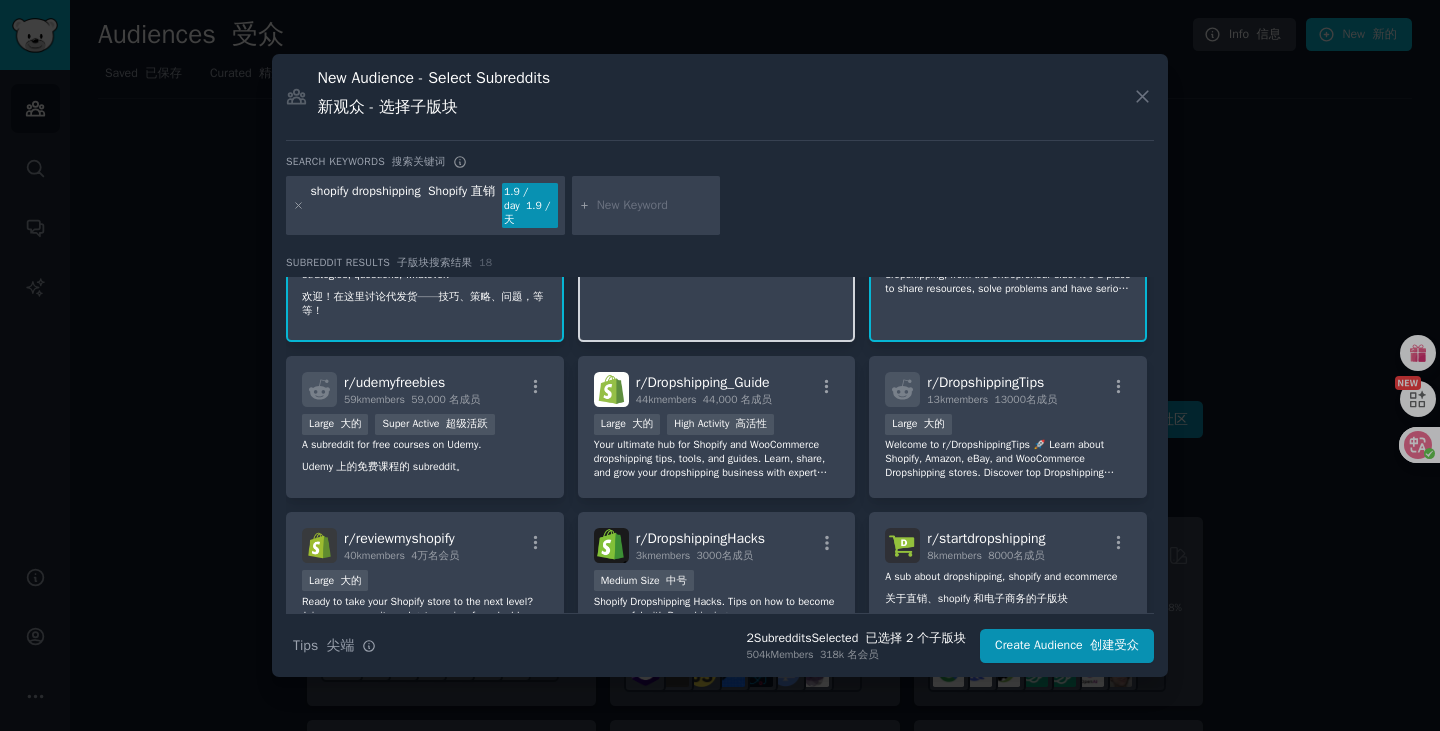 scroll, scrollTop: 106, scrollLeft: 0, axis: vertical 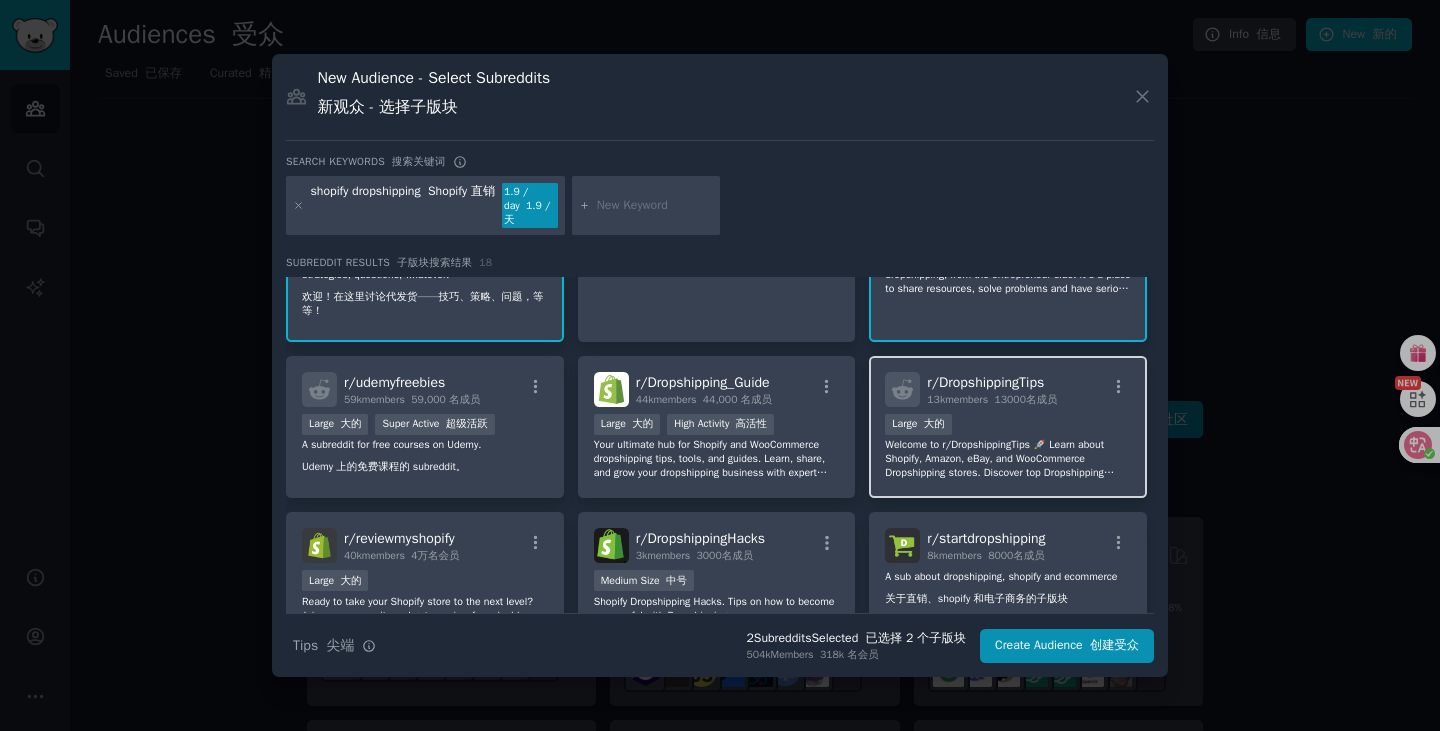 click on "[NUMBER] - [NUMBER] members    [NUMBER] - [NUMBER] 名会员 Large    大的" at bounding box center [1008, 426] 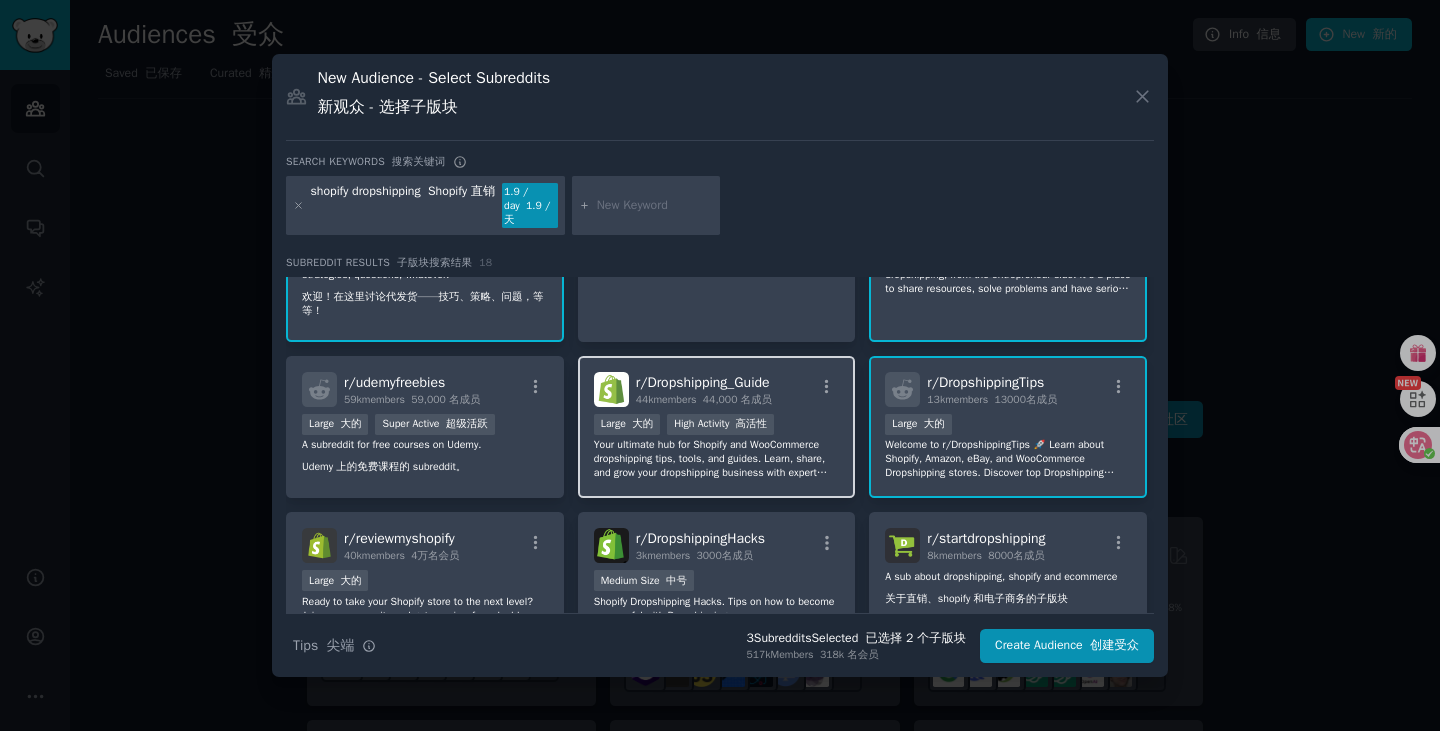 click on "r/ Dropshipping_Guide 44k  members    44,000 名成员 Large    大的 High Activity    高活性 Your ultimate hub for Shopify and WooCommerce dropshipping tips, tools, and guides. Learn, share, and grow your dropshipping business with expert advice and community support! 您的 Shopify 和 WooCommerce 直销技巧、工具和指南的终极中心。通过专家建议和社区支持，学习、分享并发展您的直销业务！" at bounding box center [717, 427] 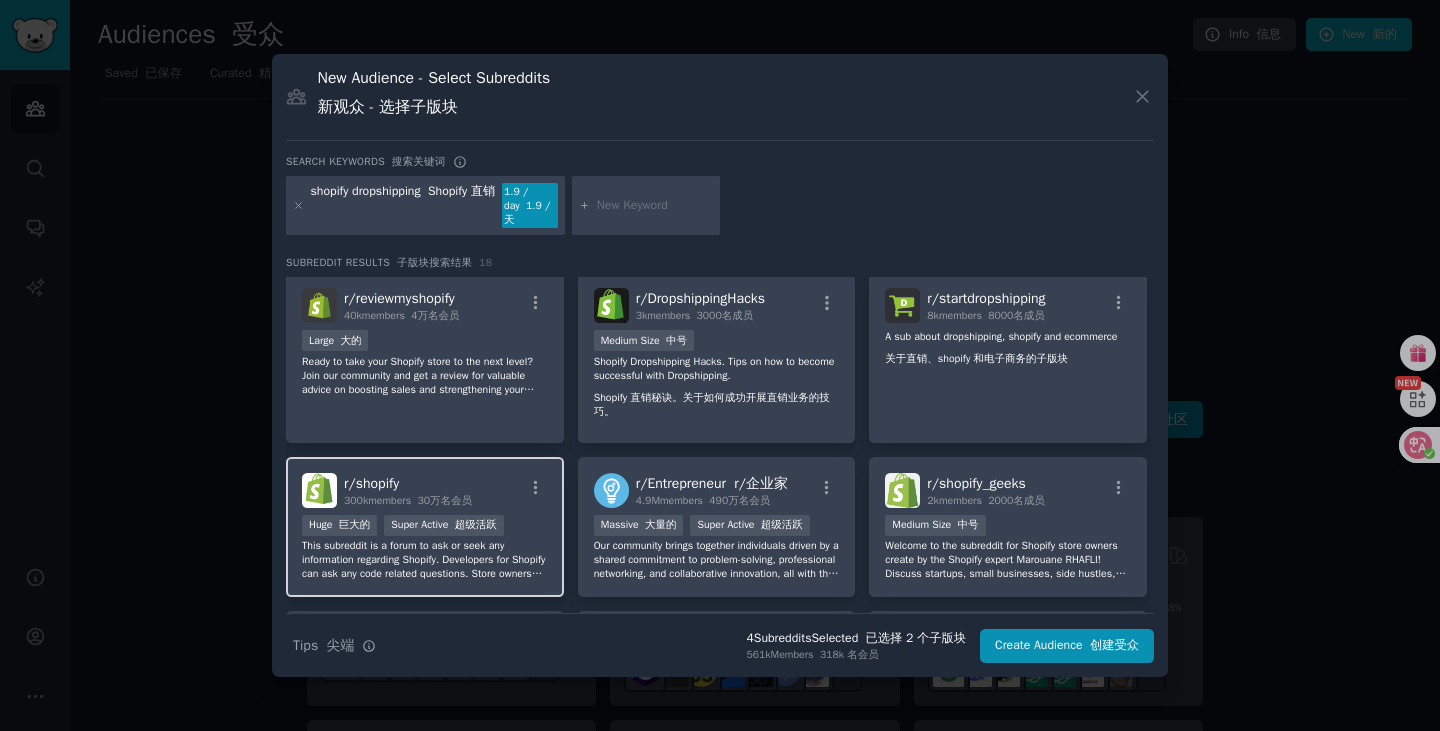 scroll, scrollTop: 345, scrollLeft: 0, axis: vertical 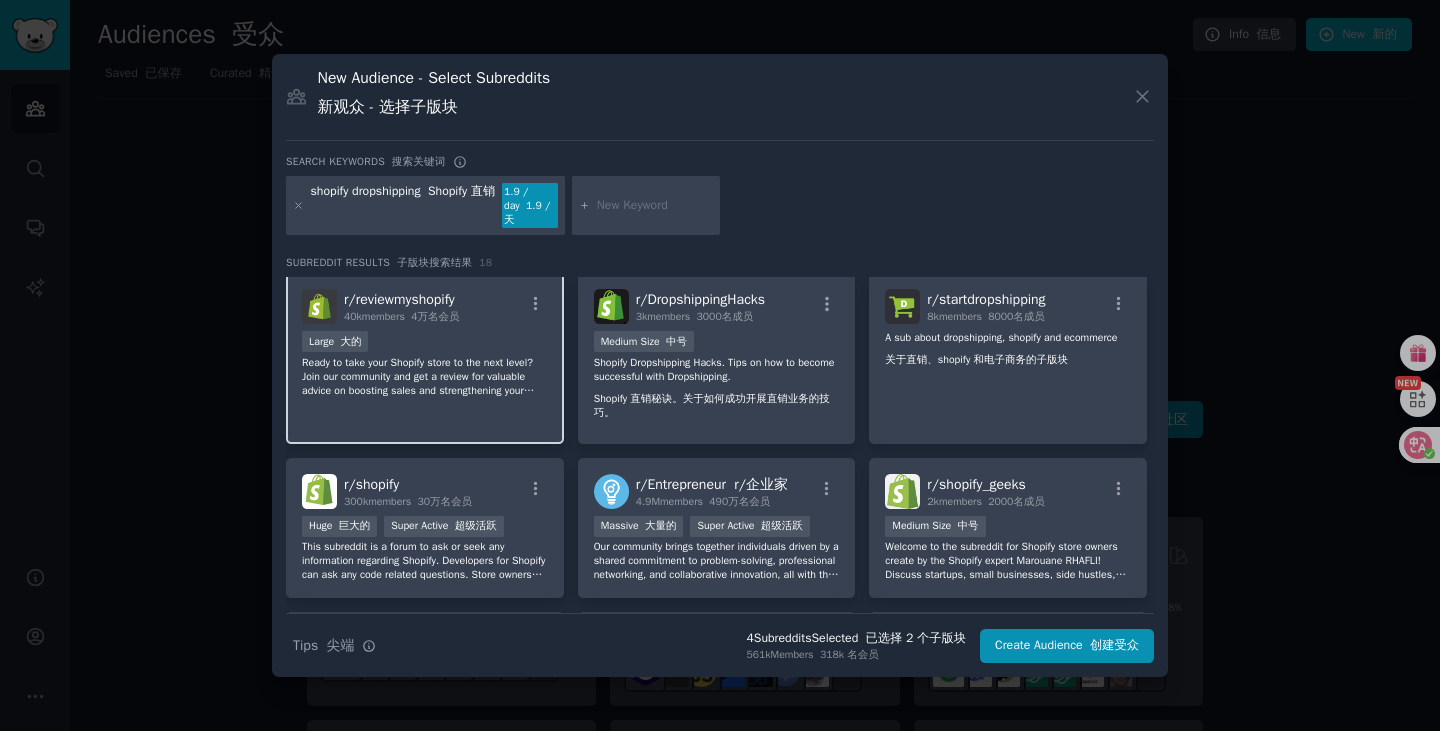 click on "r/ reviewmyshopify 40k  members    4万名会员 Large    大的 Ready to take your Shopify store to the next level? Join our community and get a review for valuable advice on boosting sales and strengthening your brand! We're committed to creating a supportive, no-spam / no-promotion environment for all members. Let's work together to make your store a success! 准备好将您的 Shopify 商店提升到新的水平了吗？加入我们的社区，获取评论，获取提升销量和强化品牌的宝贵建议！我们致力于为所有成员营造一个互助互利、无垃圾邮件/无推广的环境。让我们携手合作，让您的商店取得成功！" at bounding box center (425, 358) 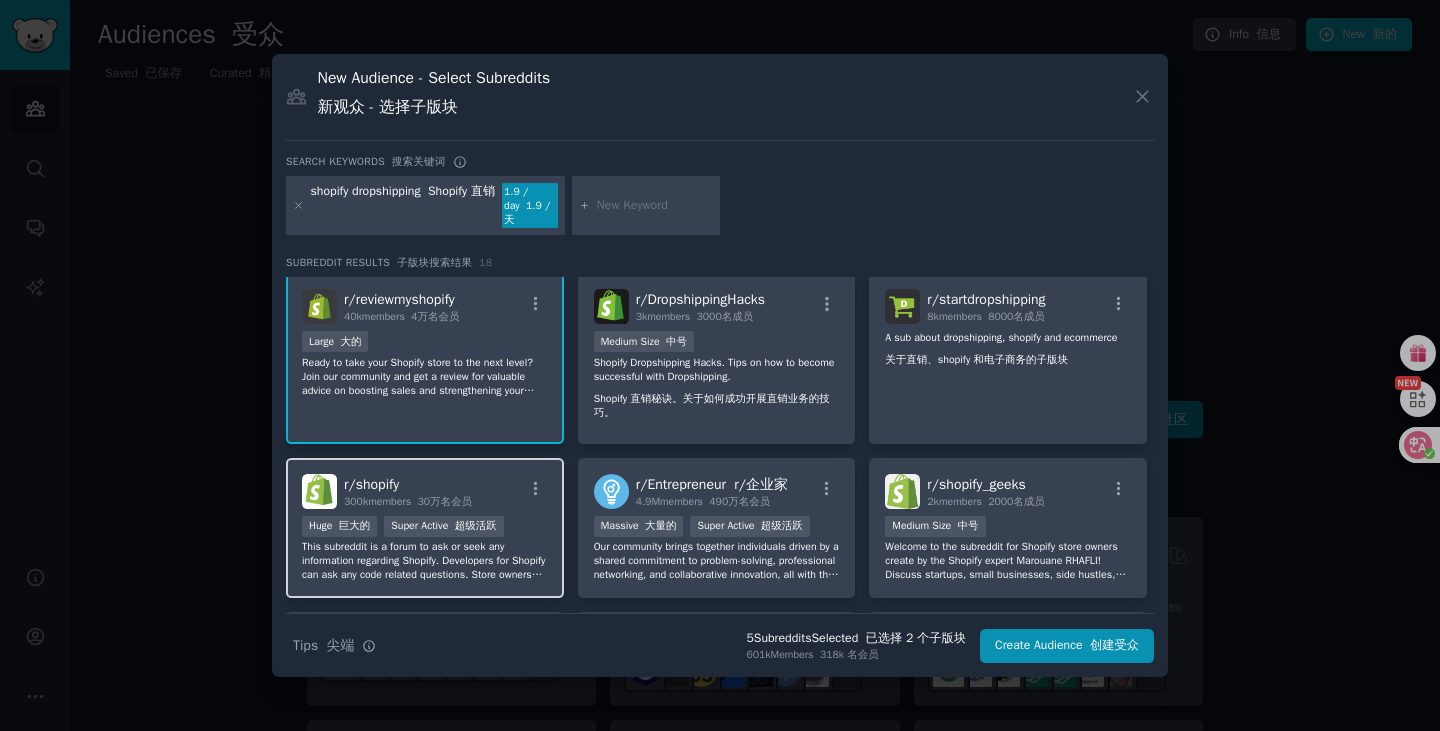 click on "r/ Shopify [NUMBER]k members    [NUMBER]万名会员" at bounding box center [425, 491] 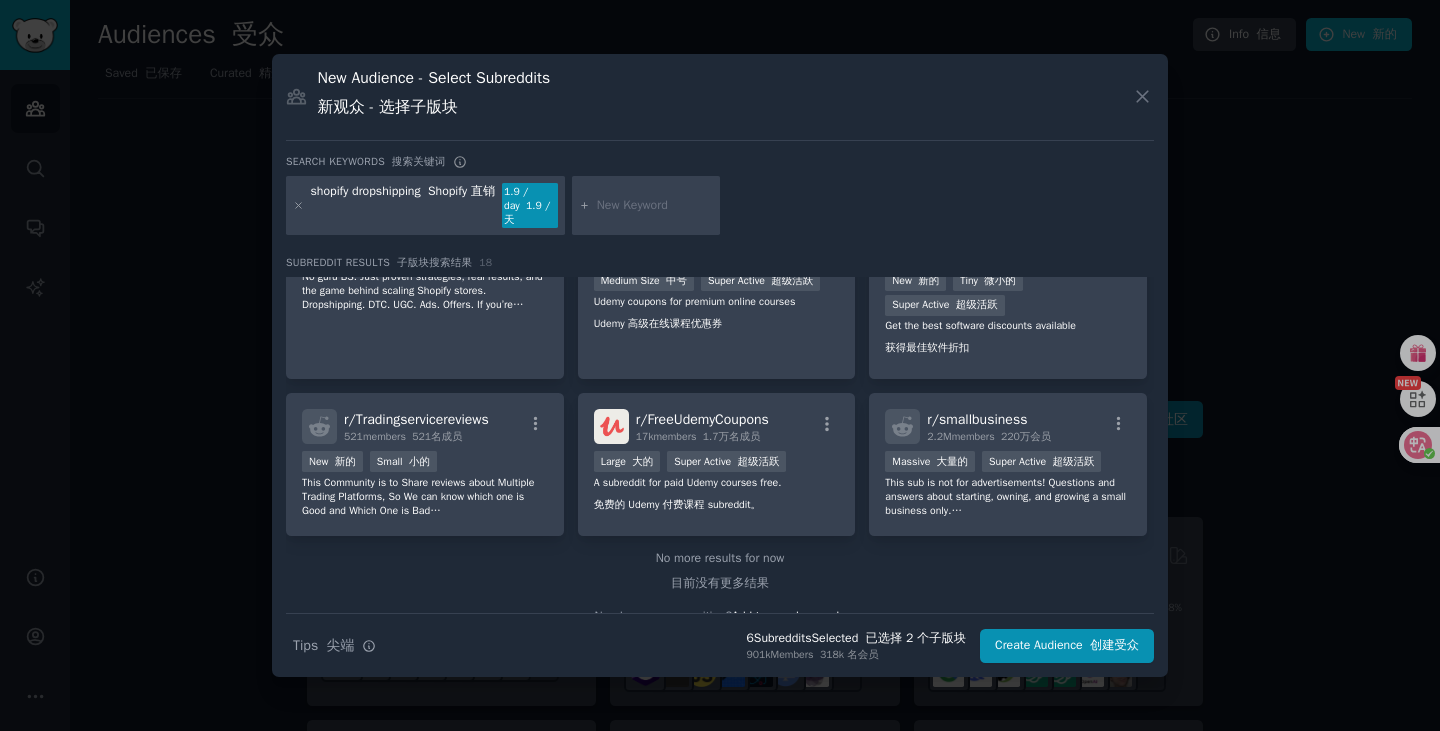 scroll, scrollTop: 0, scrollLeft: 0, axis: both 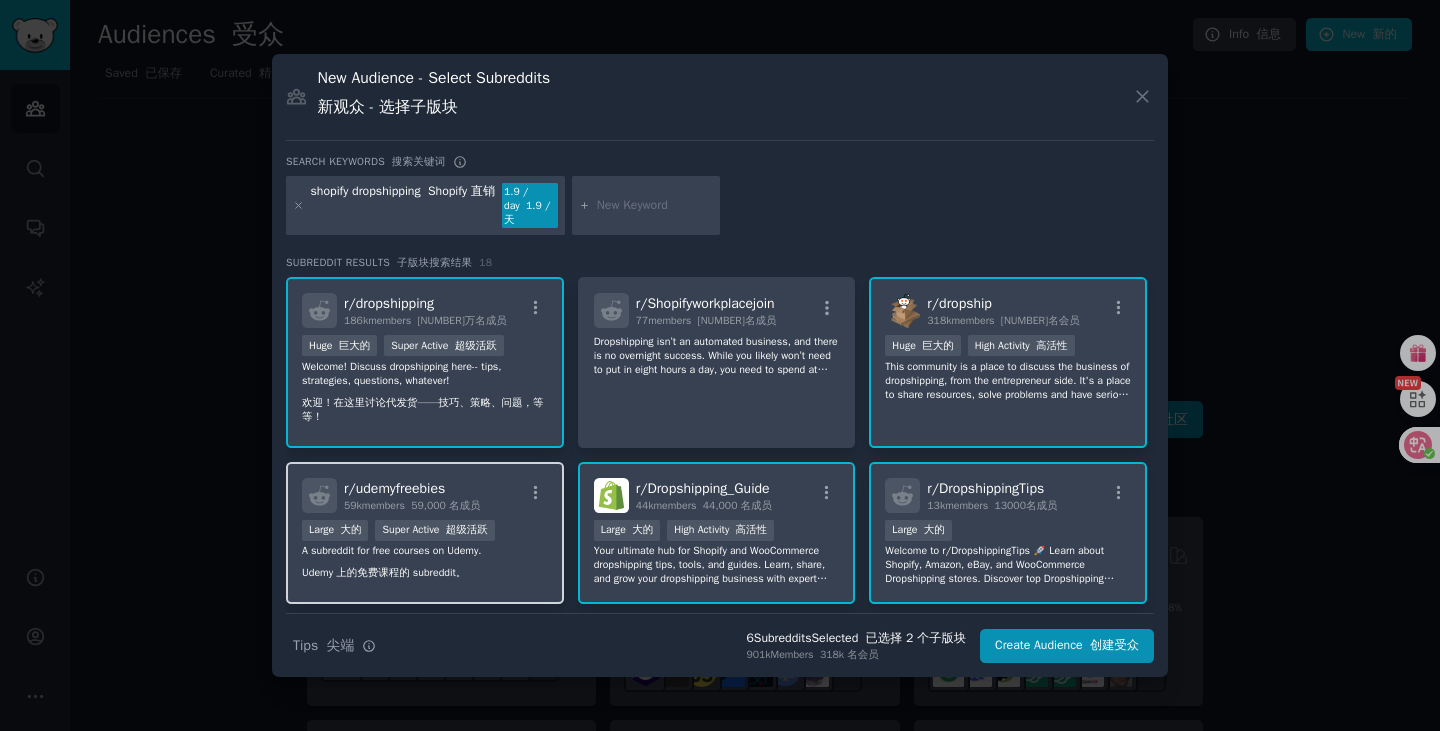 click on "r/ udemyfreebies [NUMBER]k members    [NUMBER] 名成员 Large    大的 Super Active    超级活跃 A subreddit for free courses on Udemy. Udemy 上的免费课程的 subreddit。" at bounding box center [425, 533] 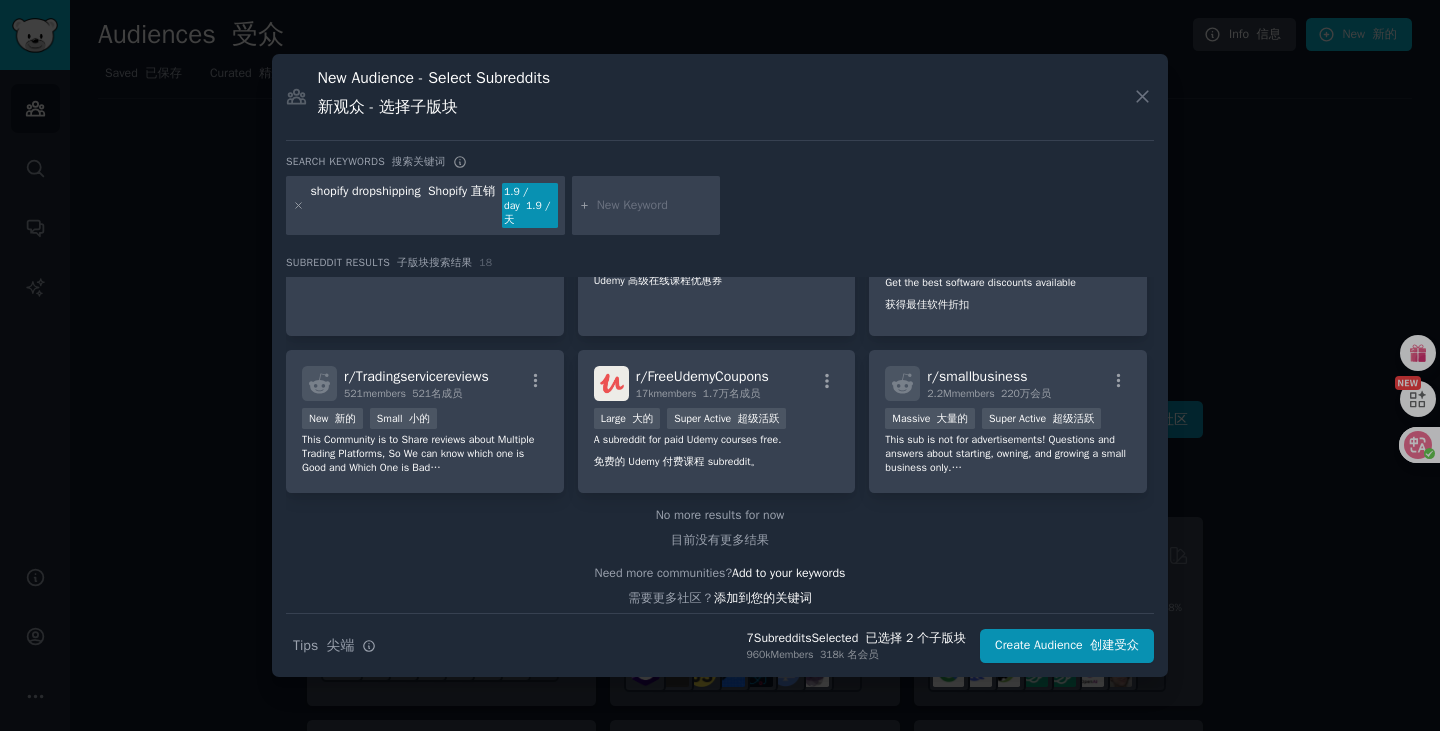 scroll, scrollTop: 793, scrollLeft: 0, axis: vertical 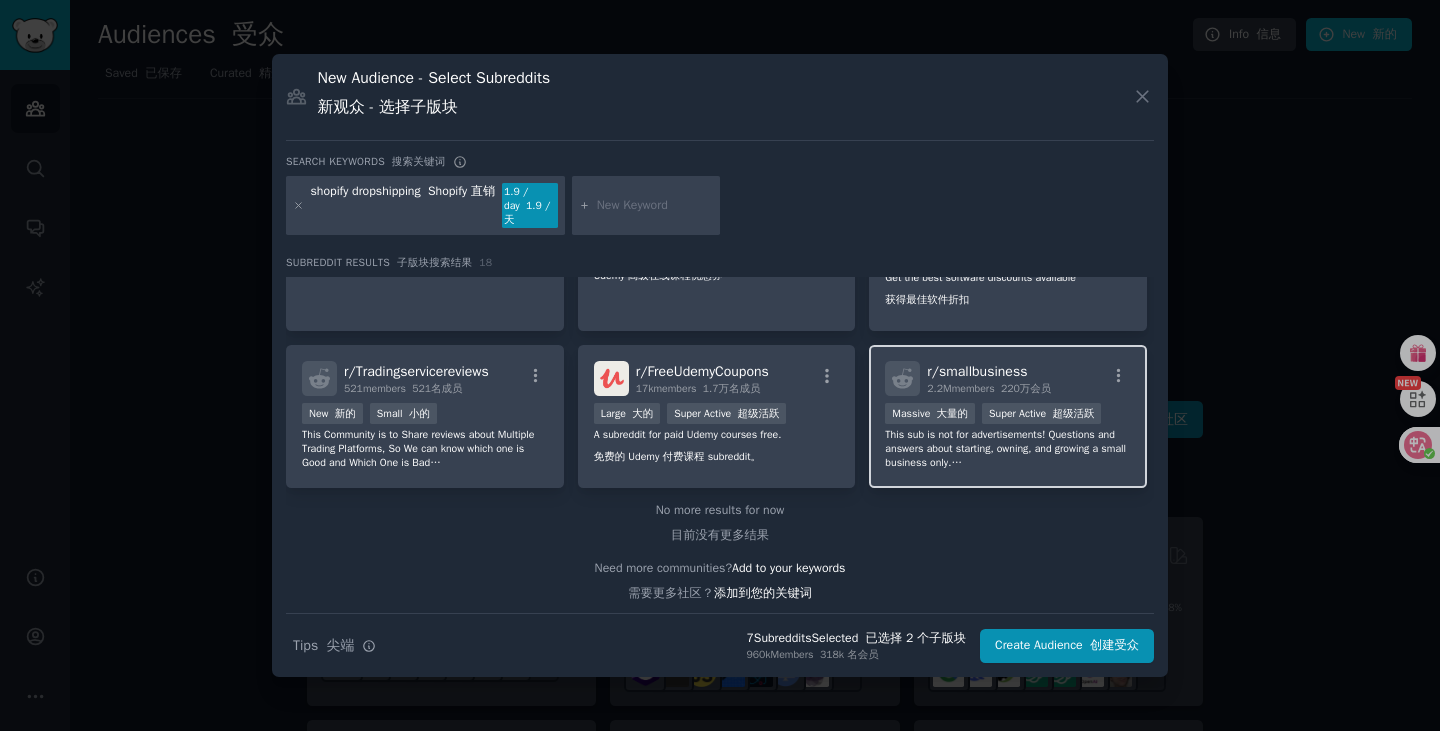 click on "This sub is not for advertisements! Questions and answers about starting, owning, and growing a small business only. 本版块禁止广告！仅提供有关创办、拥有和发展小型企业的问题和解答。" at bounding box center [1008, 449] 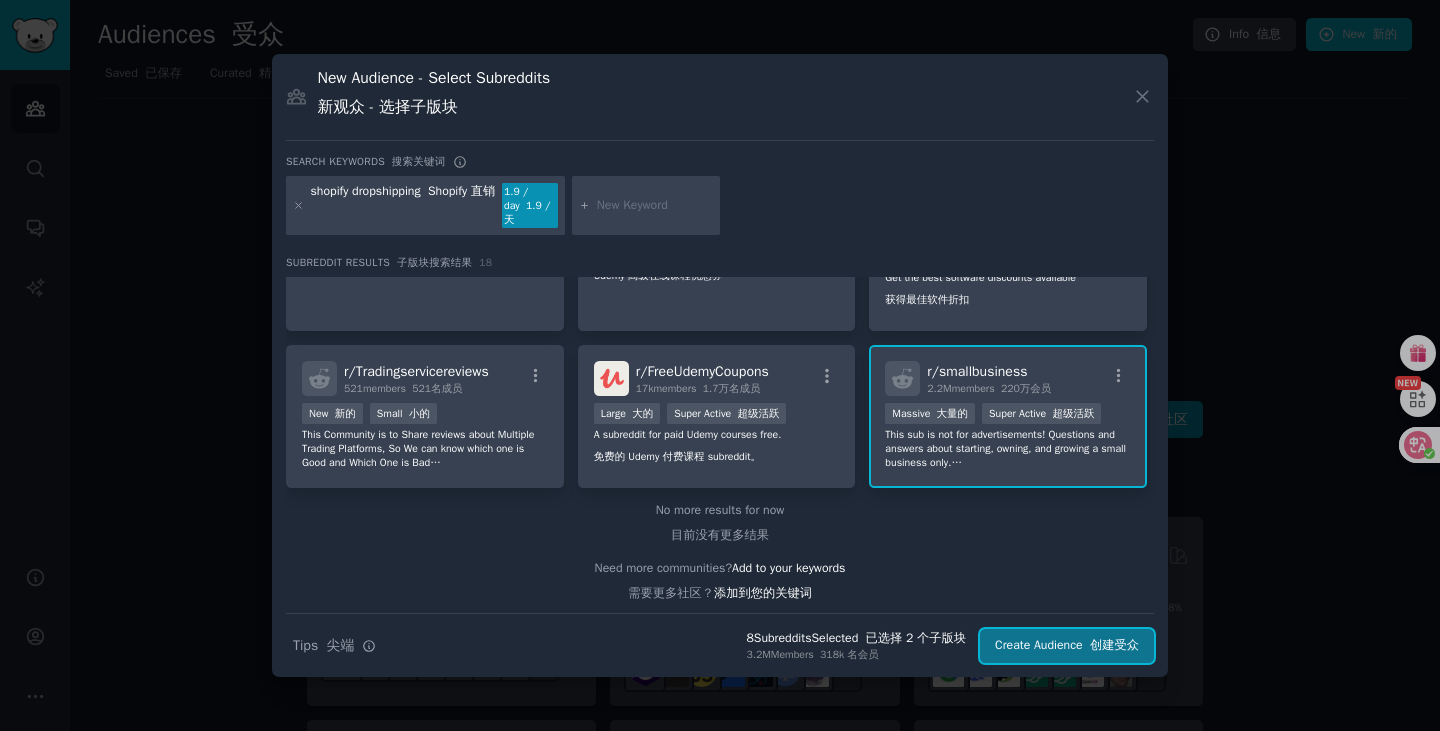 click on "Create Audience    创建受众" at bounding box center [1067, 646] 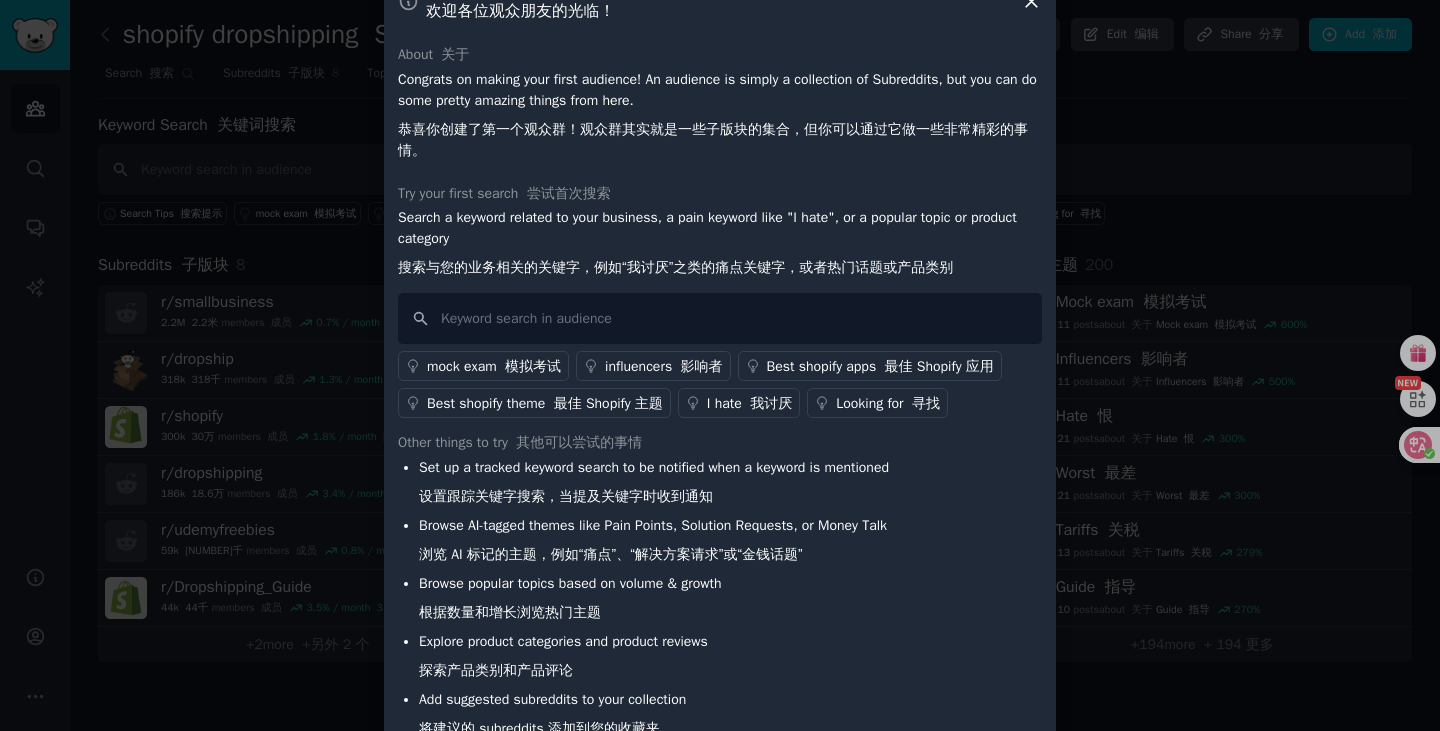 scroll, scrollTop: 0, scrollLeft: 0, axis: both 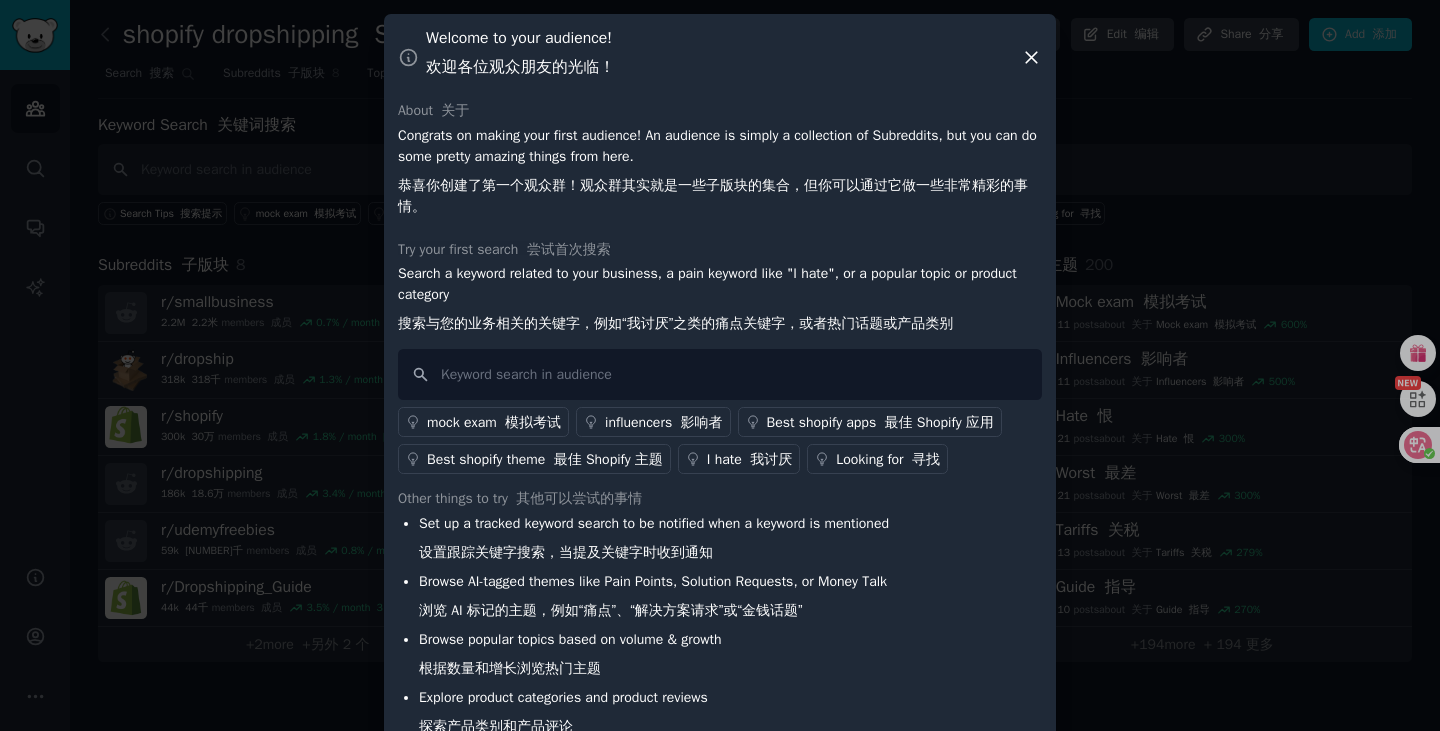 click 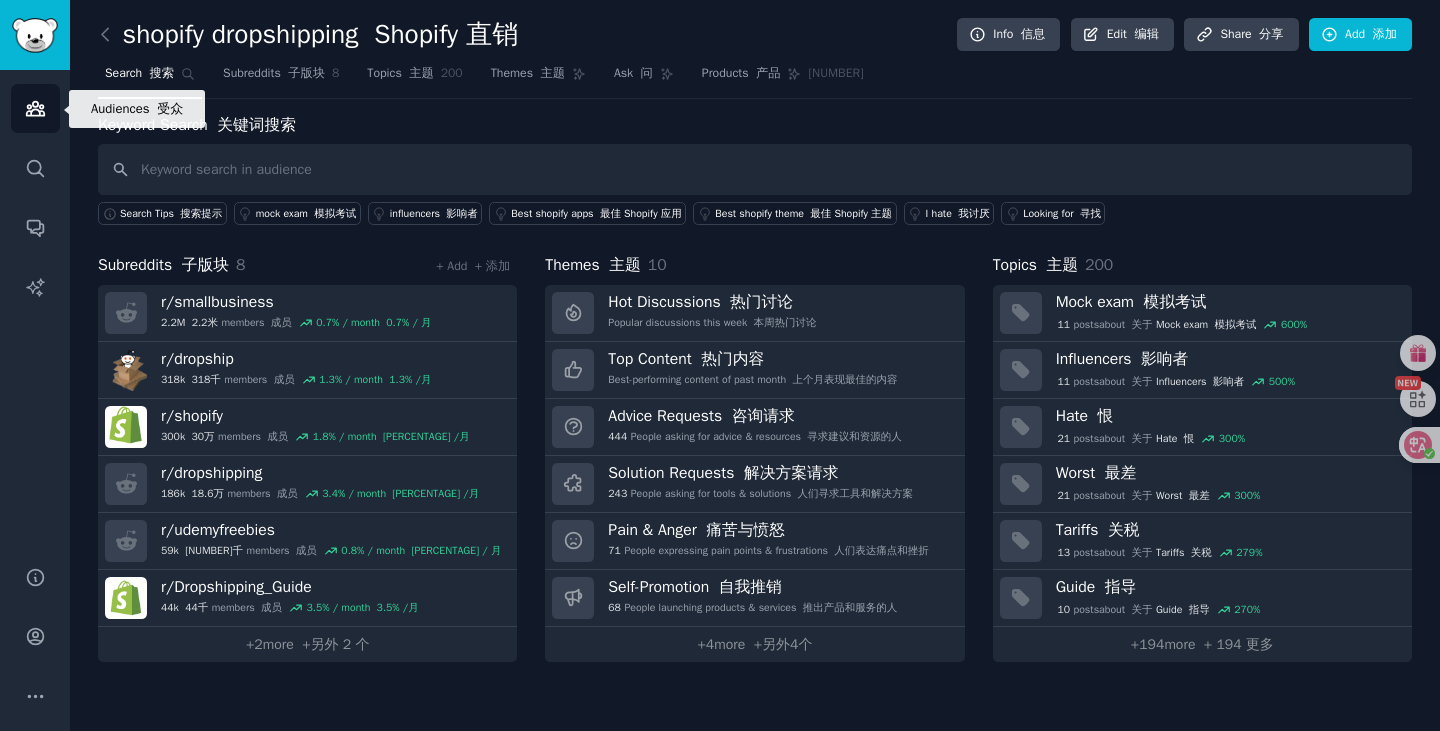 click on "Audiences" at bounding box center [35, 108] 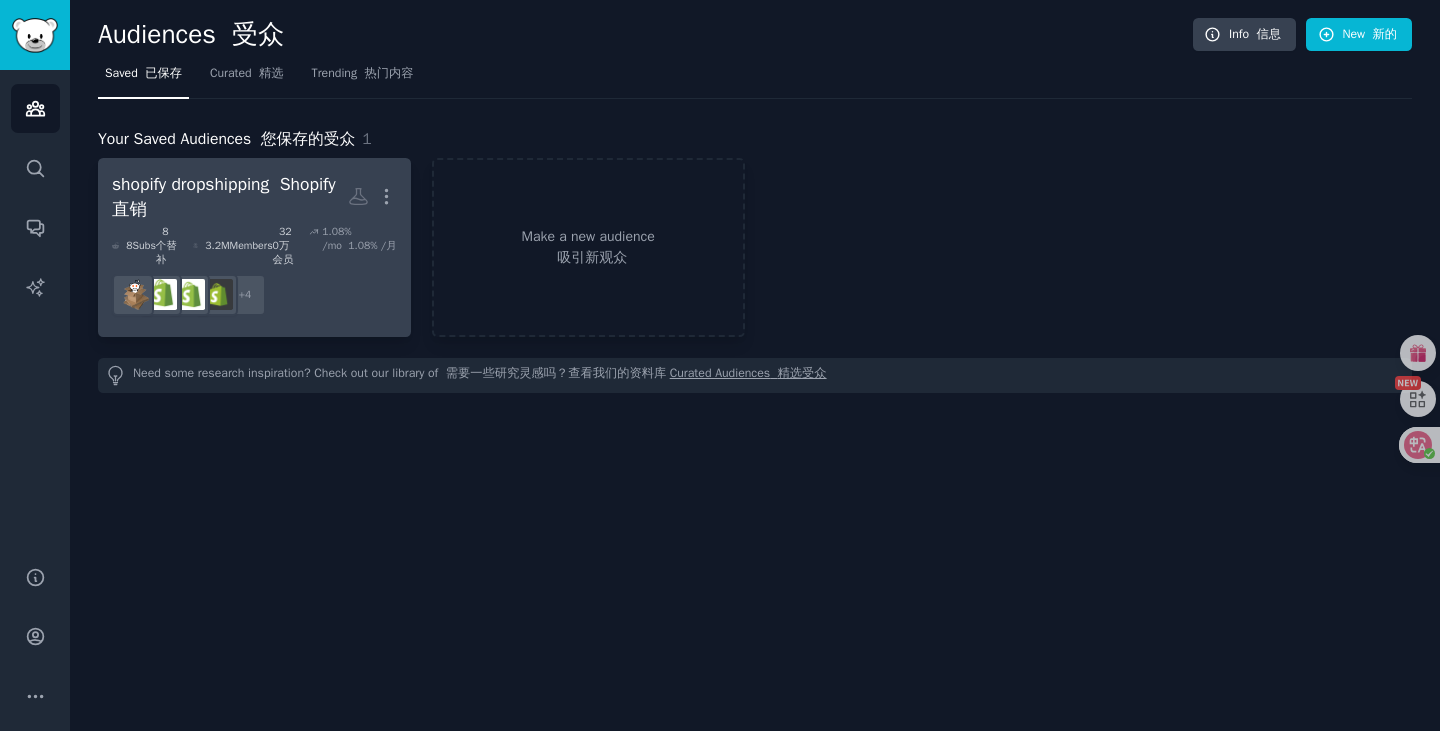 click on "shopify dropshipping    Shopify 直销" at bounding box center [230, 196] 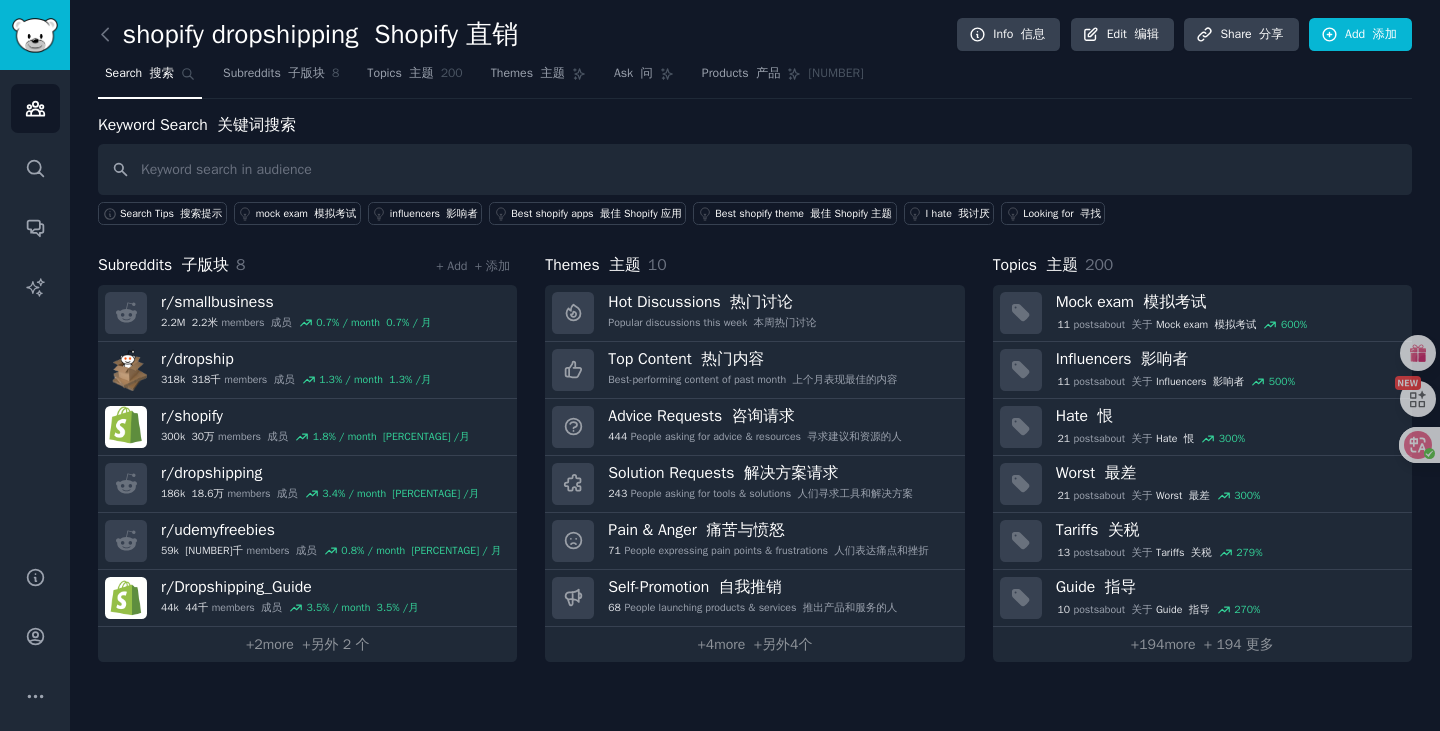 click at bounding box center (755, 169) 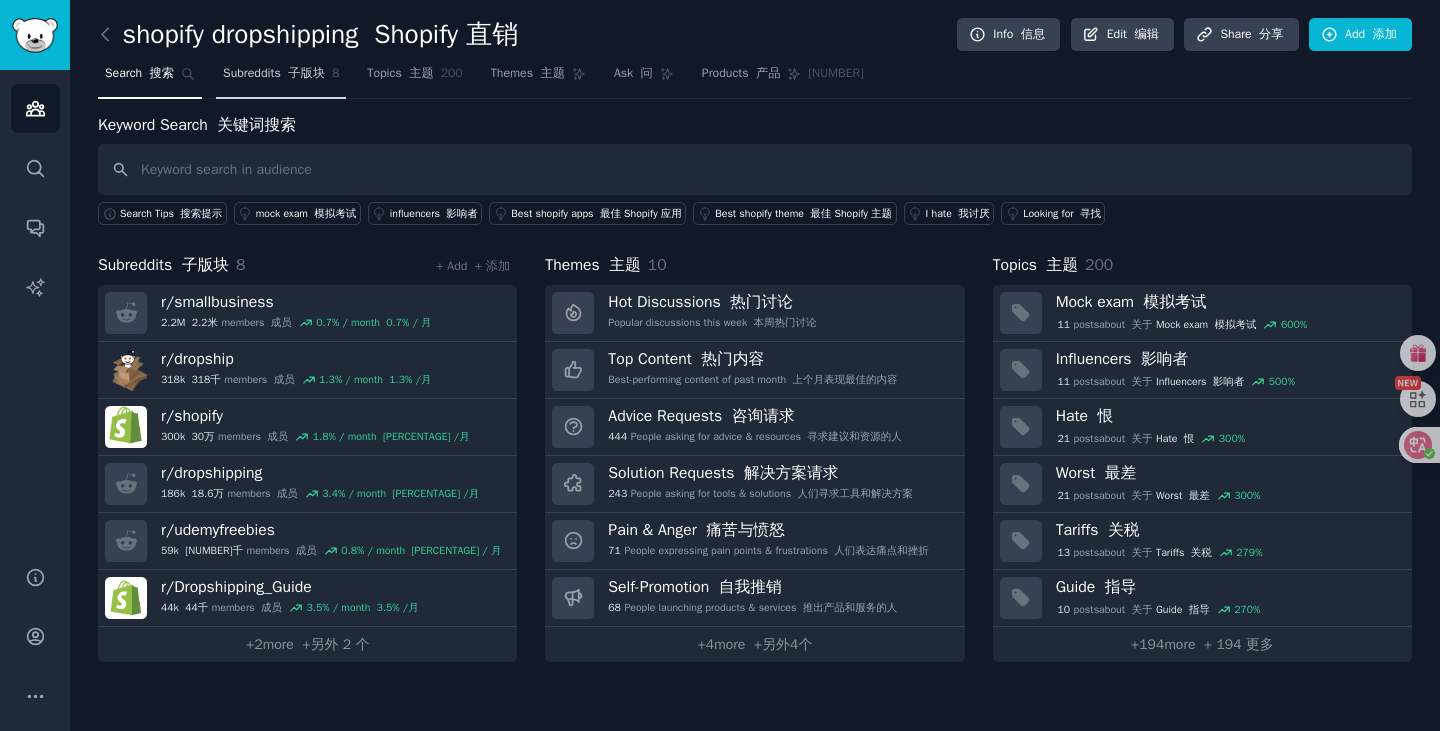 click on "Subreddits    子版块" at bounding box center (274, 74) 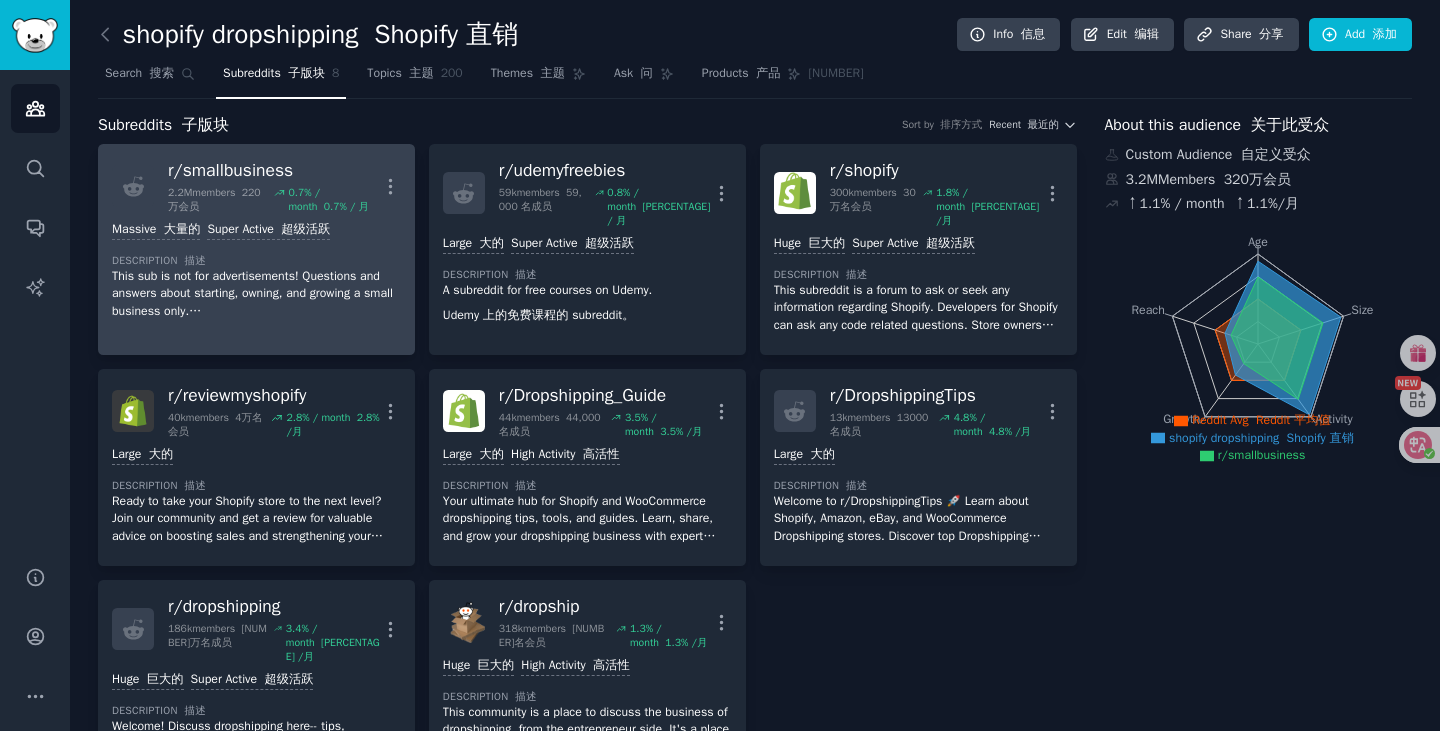 click on ">= 95th percentile for submissions / day 每天提交量 >= 95 百分位数 Massive    大量的 Super Active    超级活跃 Description    描述 This sub is not for advertisements! Questions and answers about starting, owning, and growing a small business only. 本版块禁止广告！仅提供有关创办、拥有和发展小型企业的问题和解答。" at bounding box center (256, 270) 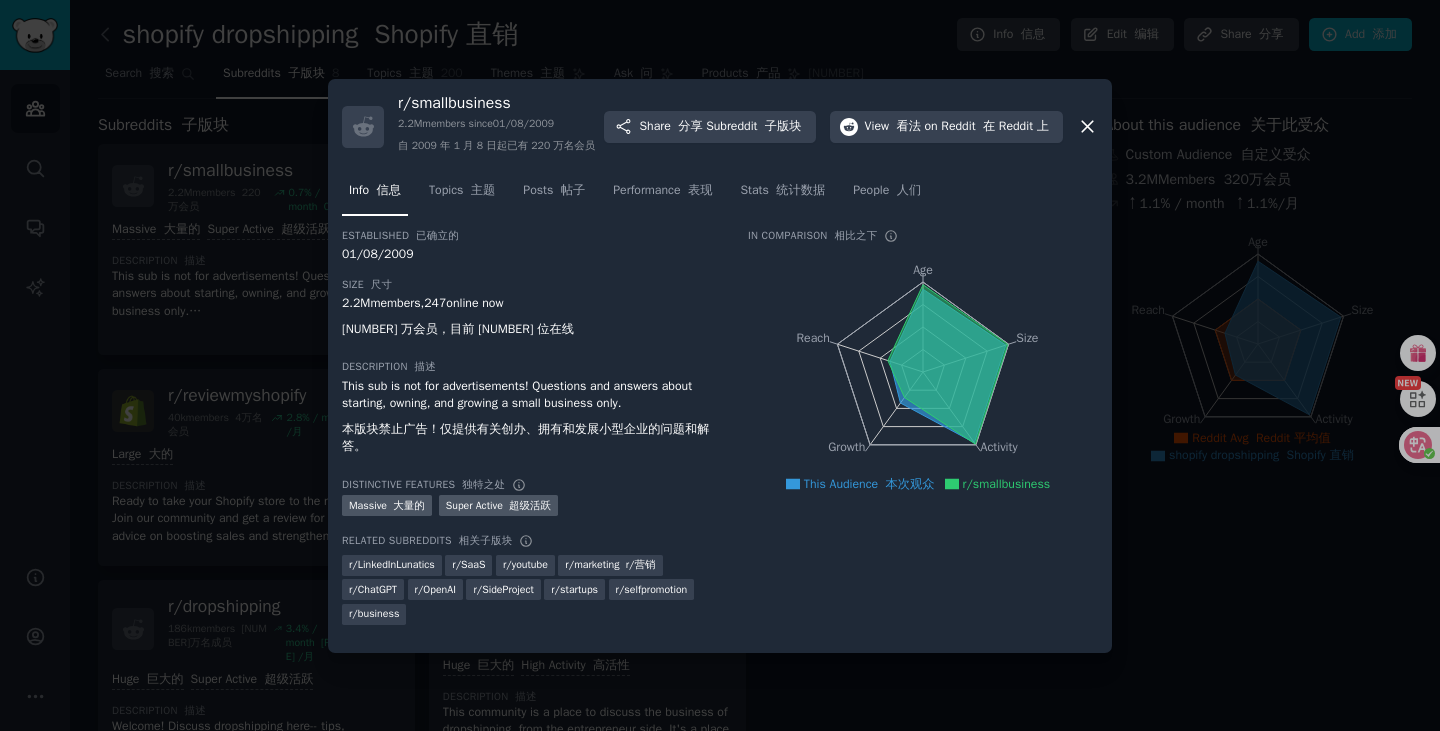 click at bounding box center (720, 365) 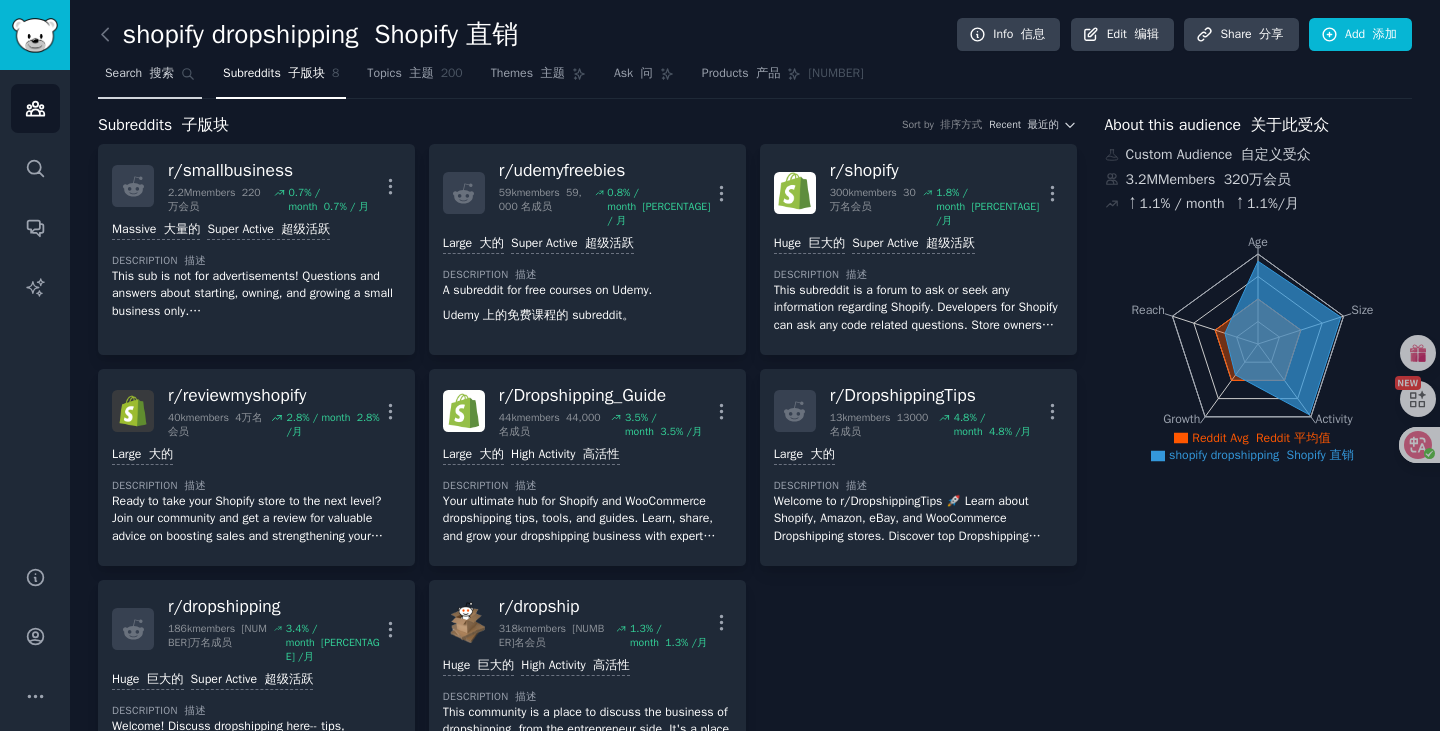 click on "Search    搜索" at bounding box center (139, 74) 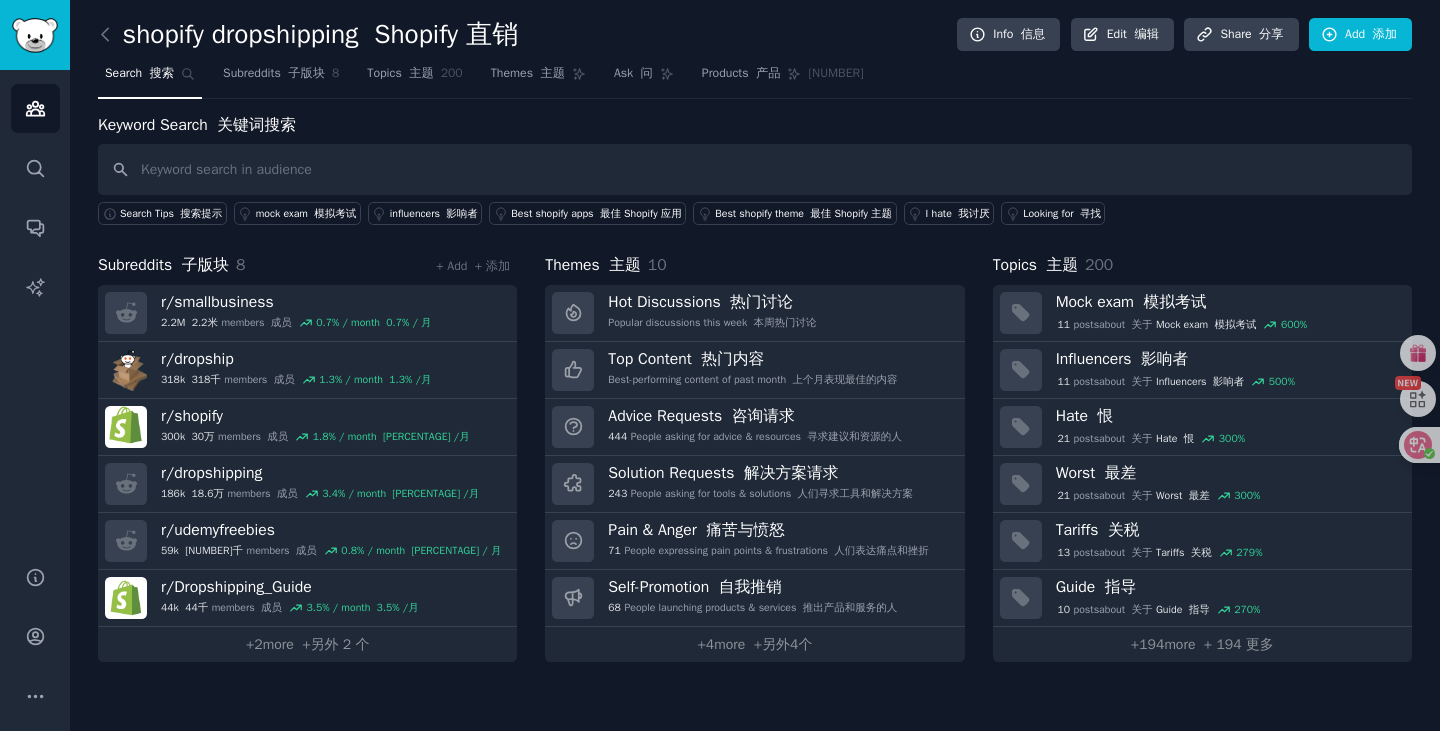 click at bounding box center [755, 169] 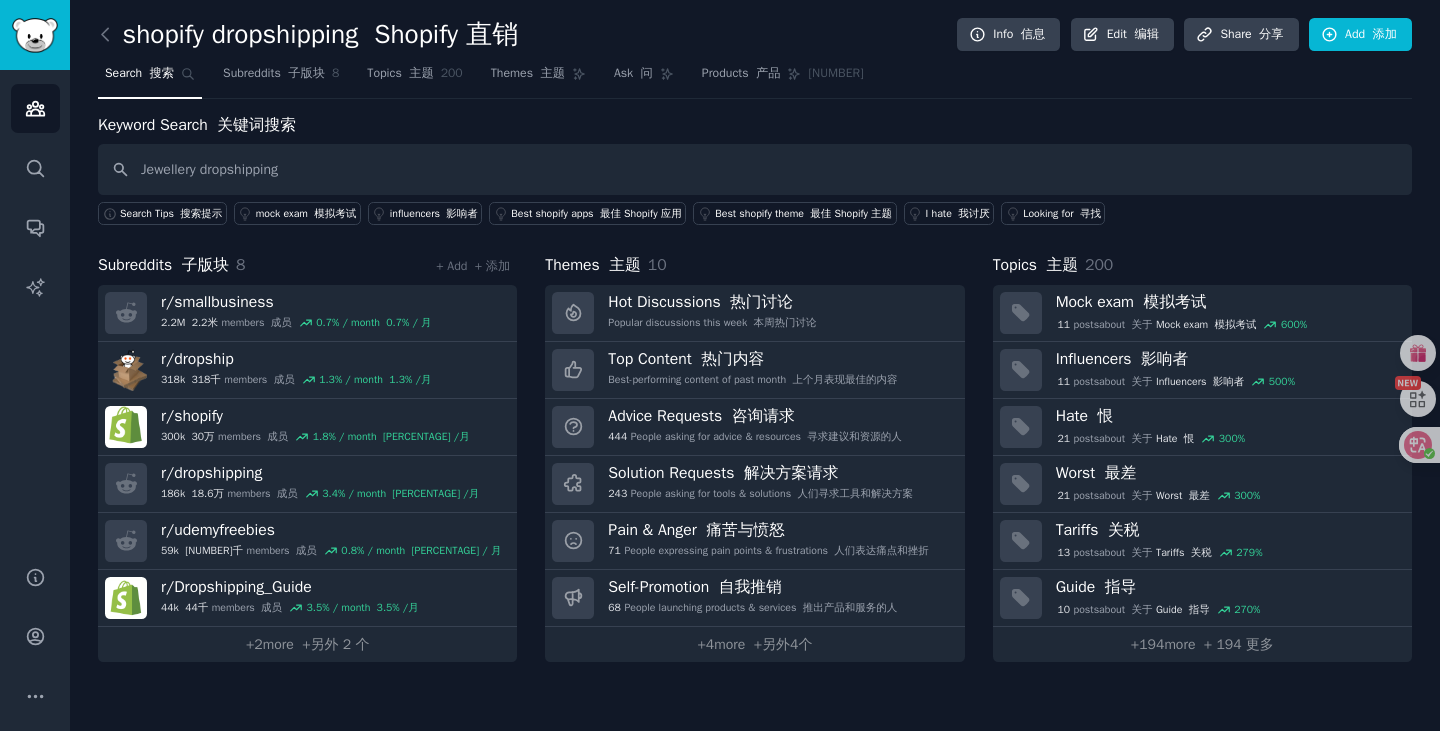 type on "Jewellery dropshipping" 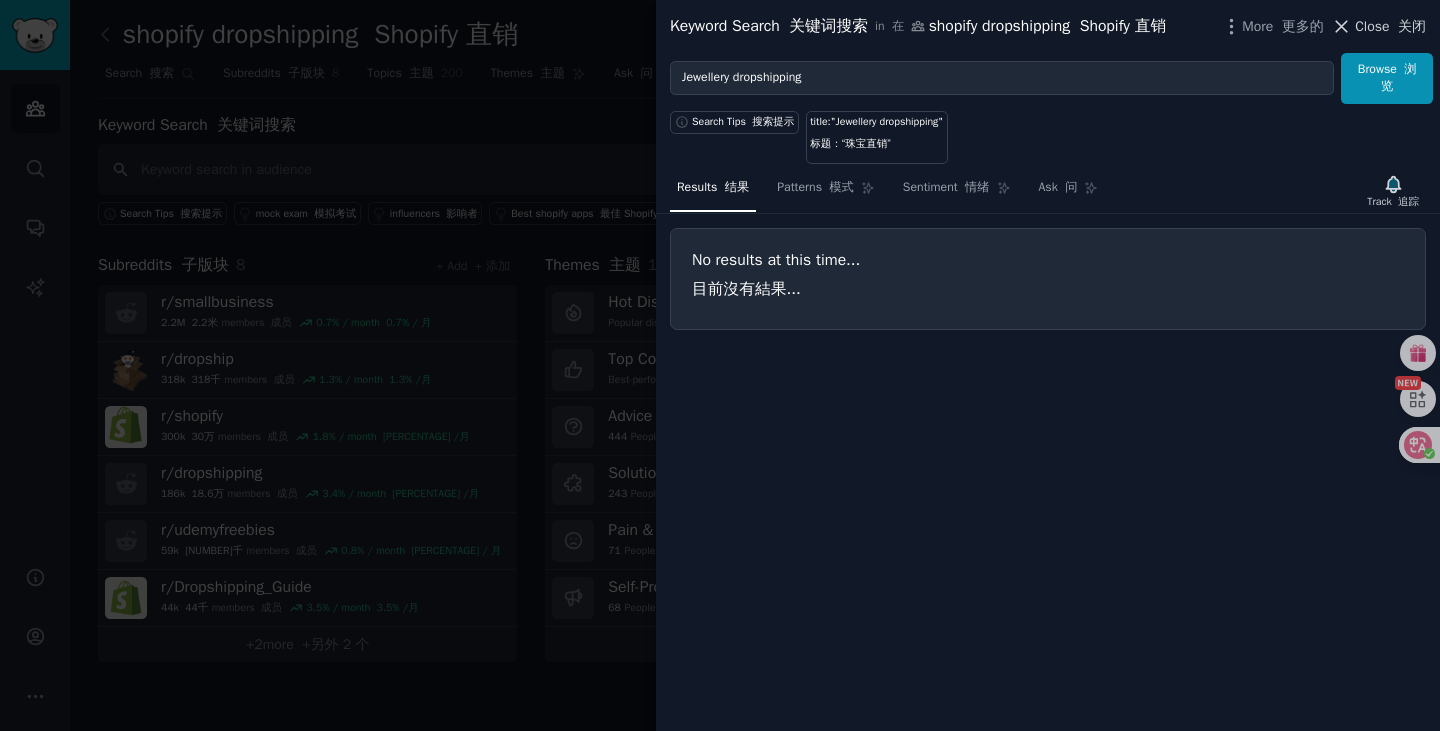 click 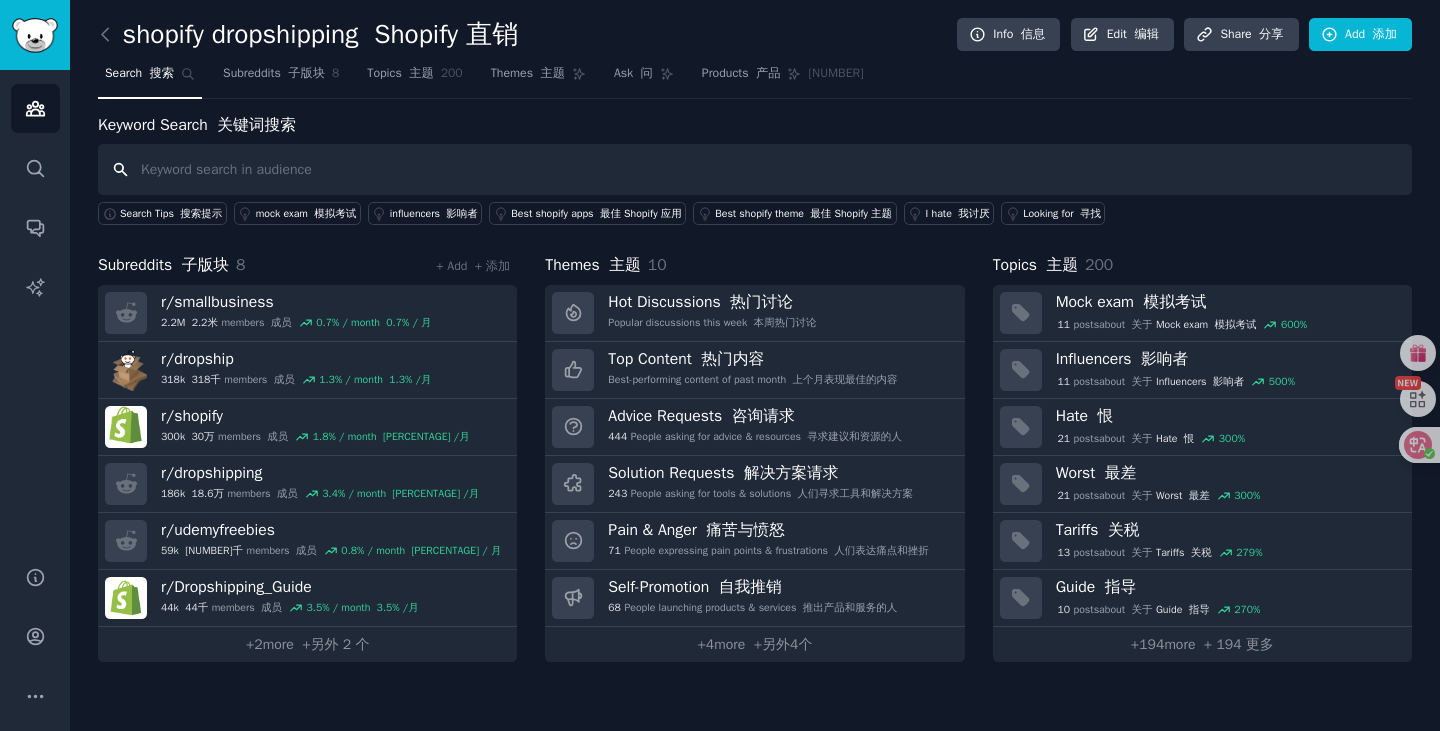 click at bounding box center (755, 169) 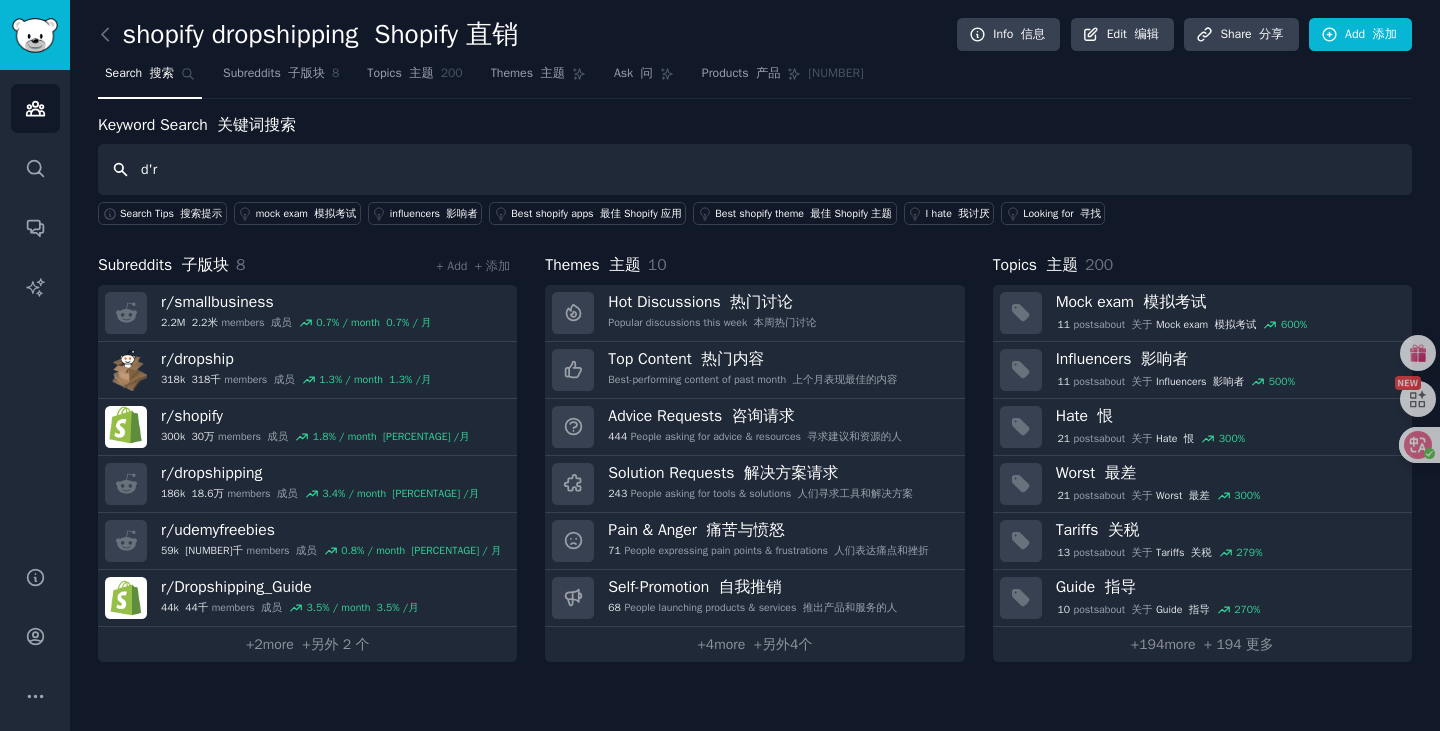 type on "d" 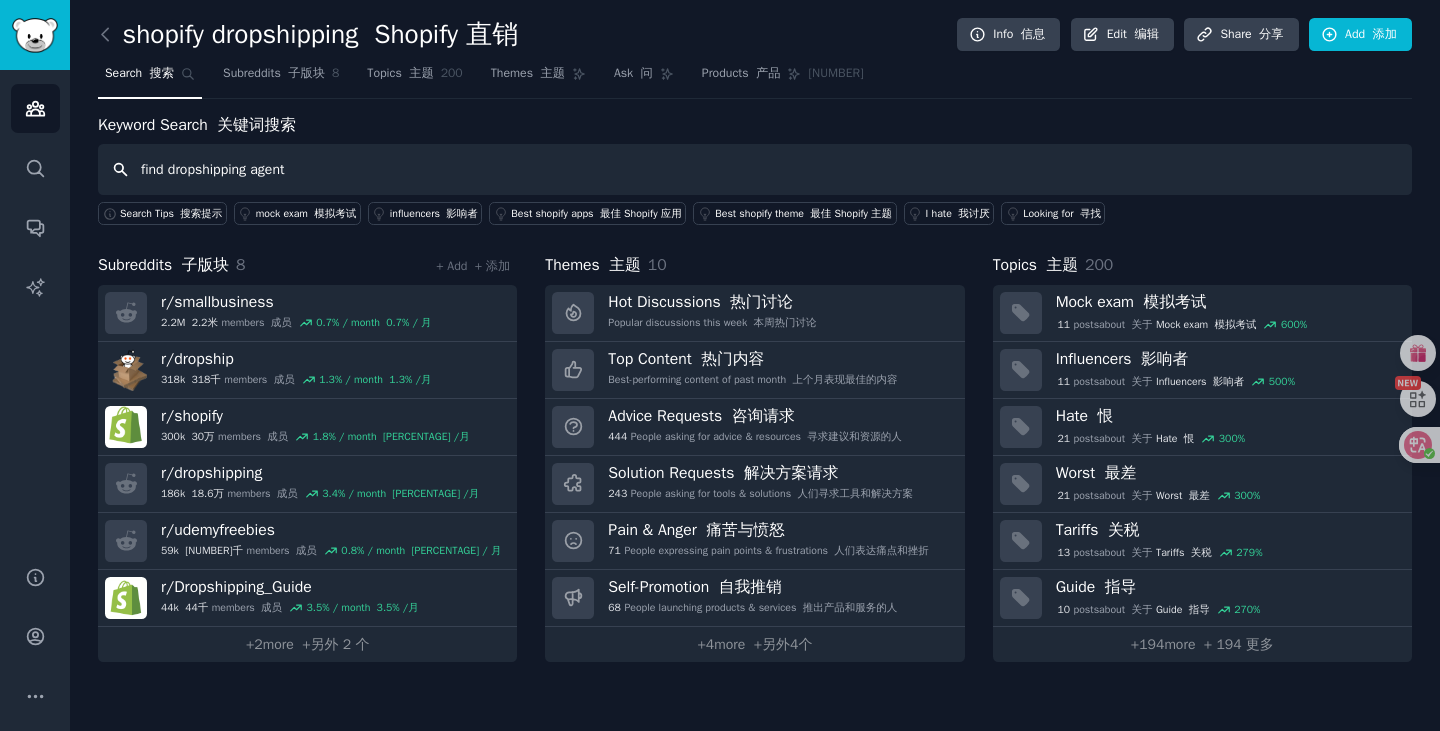 type on "find dropshipping agent" 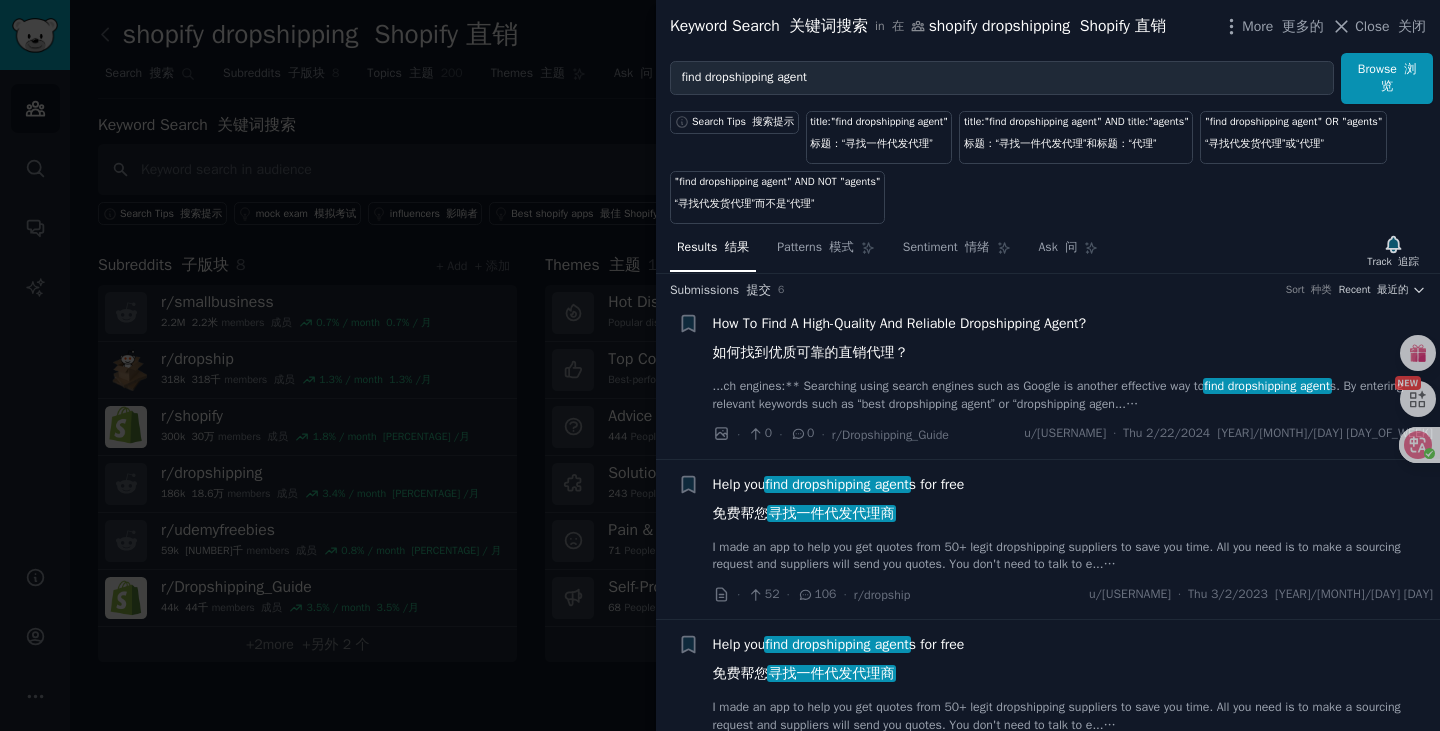 scroll, scrollTop: 7, scrollLeft: 0, axis: vertical 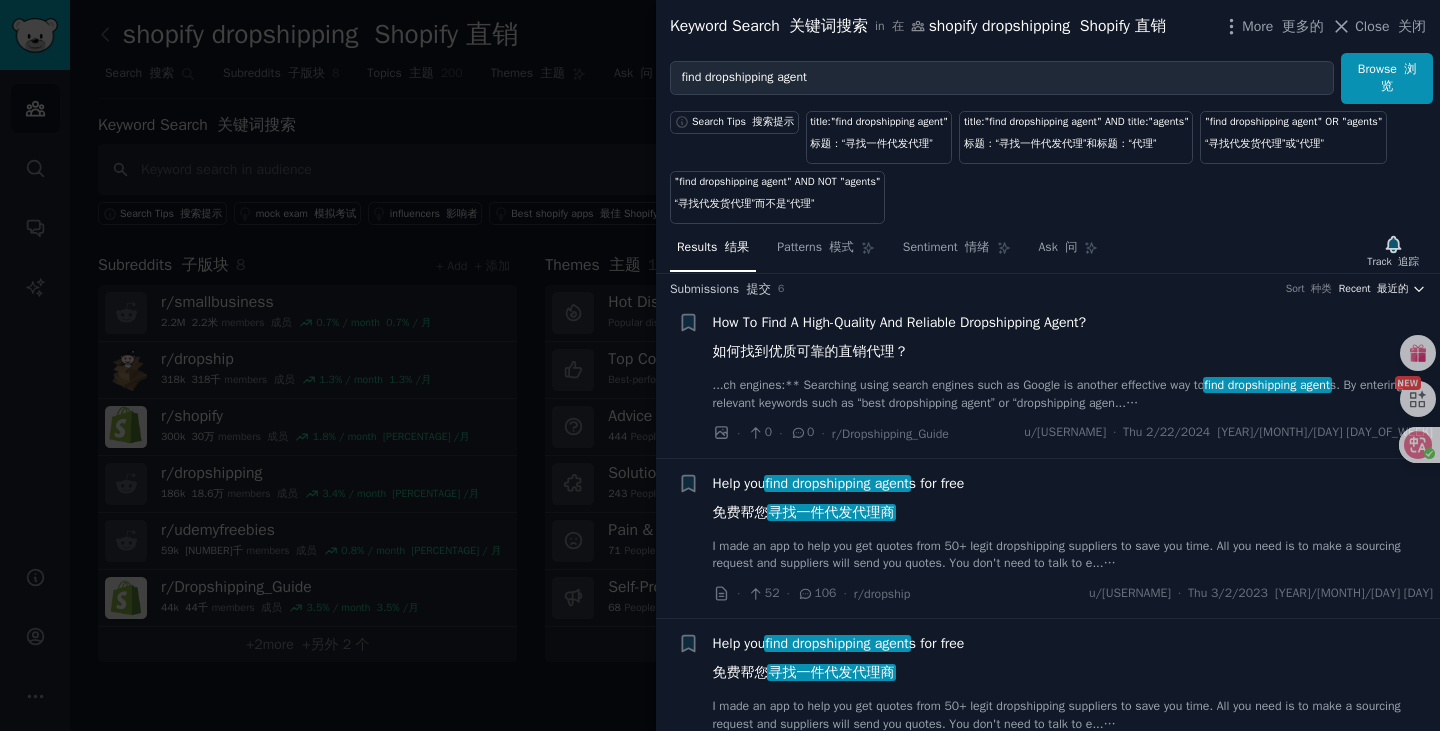 click on "最近的" at bounding box center [1393, 288] 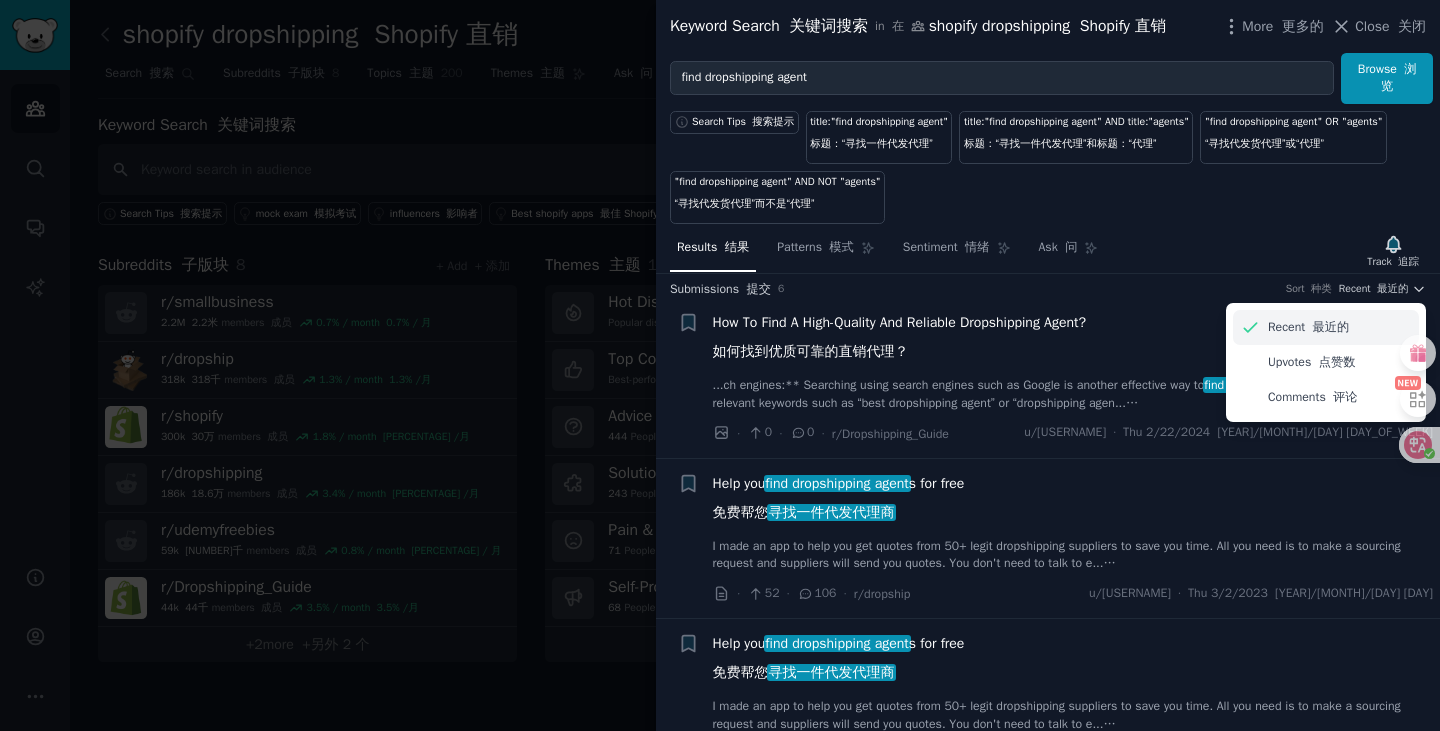 click on "最近的" at bounding box center [1331, 327] 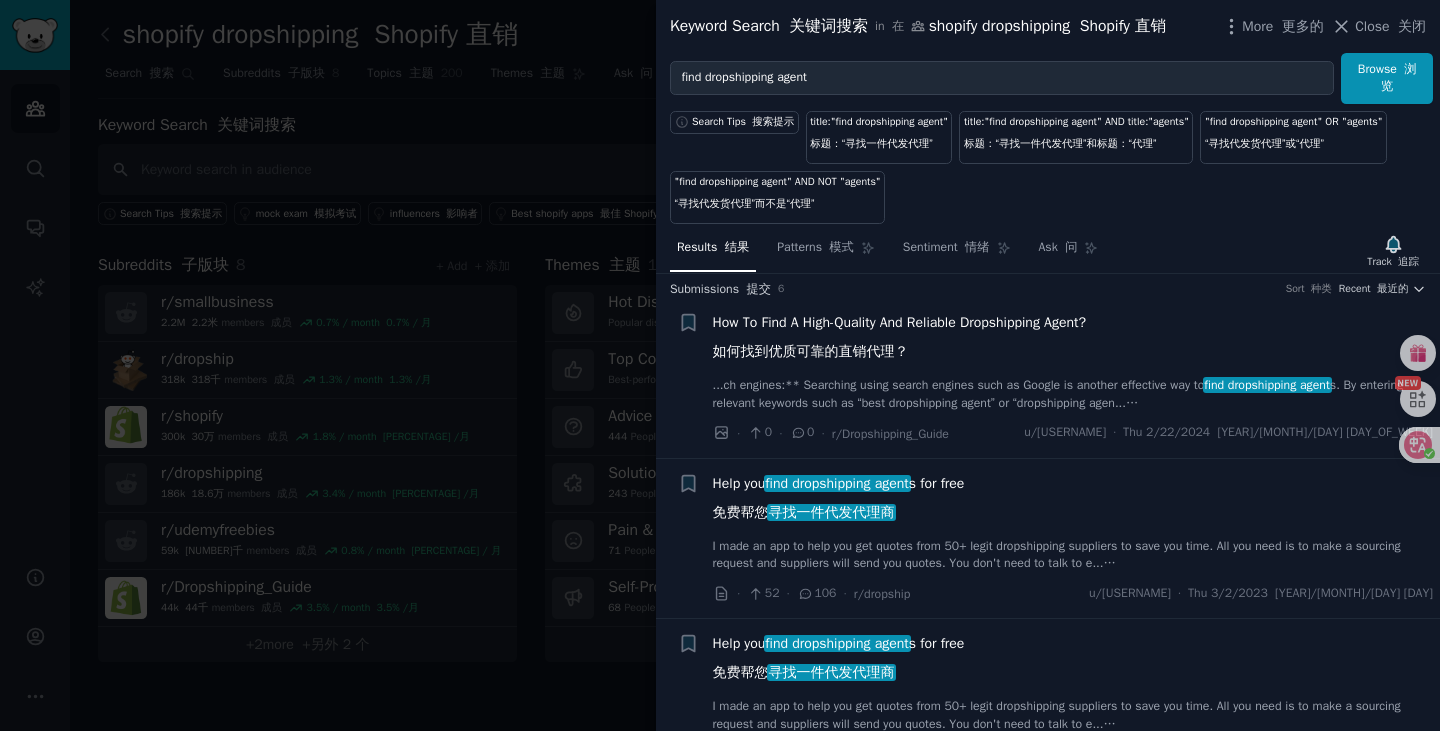 click on "How To Find A High-Quality And Reliable Dropshipping Agent? 如何找到优质可靠的直销代理？" at bounding box center [900, 341] 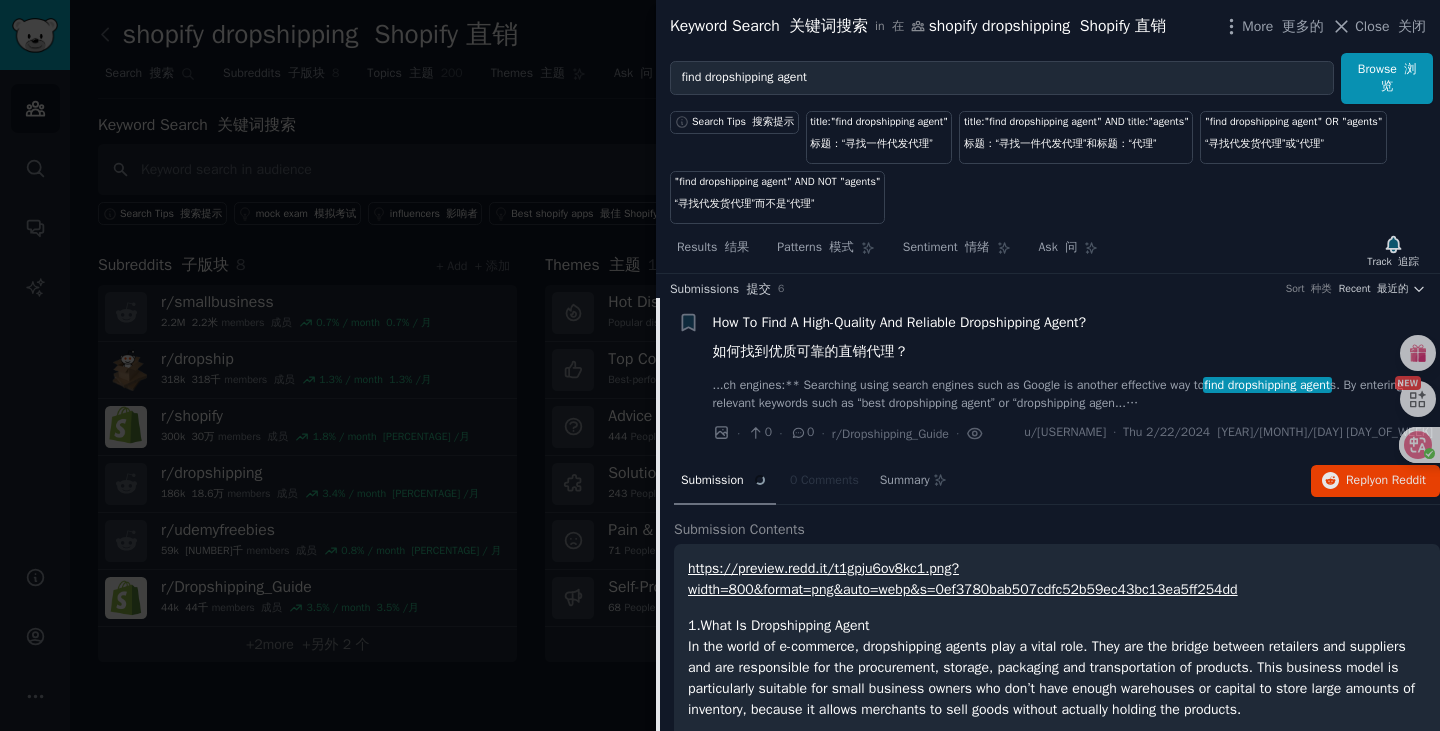 scroll, scrollTop: 31, scrollLeft: 0, axis: vertical 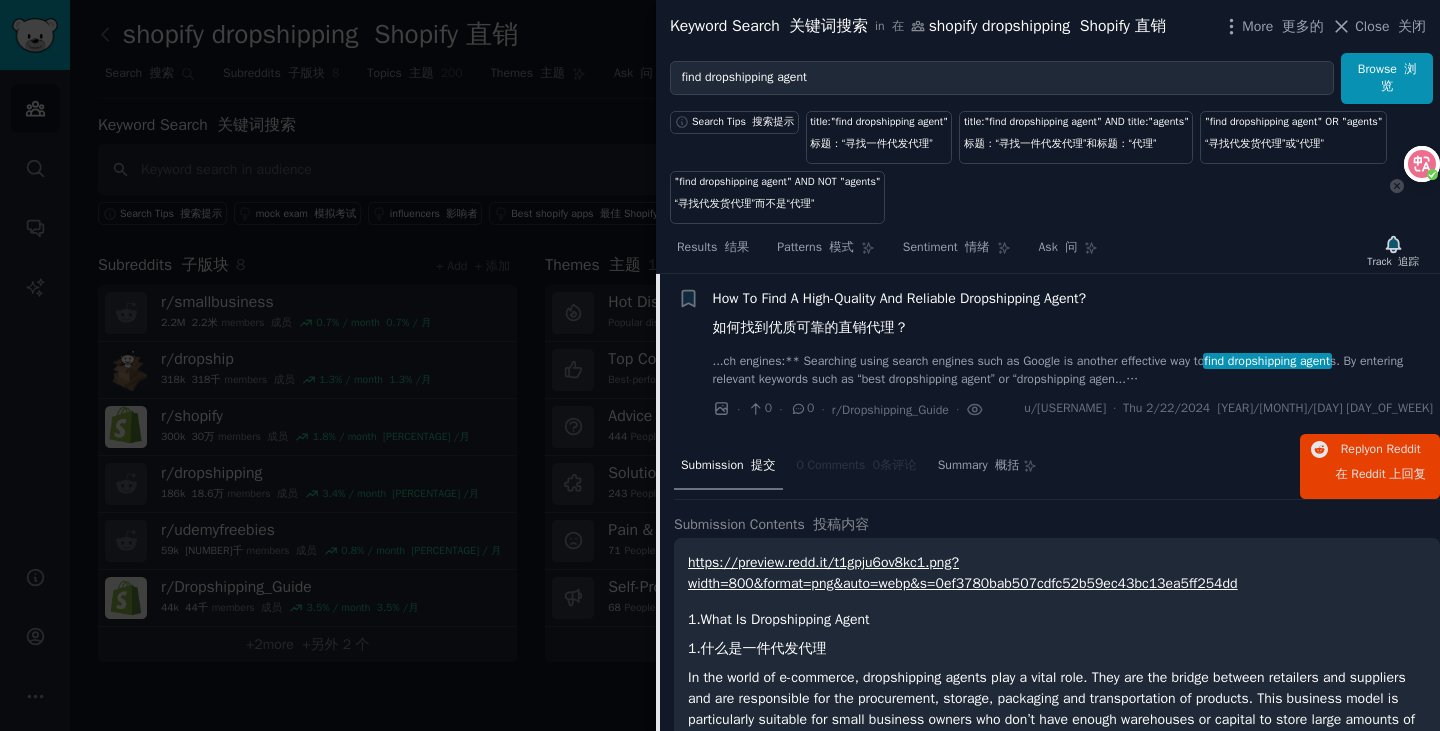 drag, startPoint x: 1413, startPoint y: 445, endPoint x: 1424, endPoint y: 163, distance: 282.21445 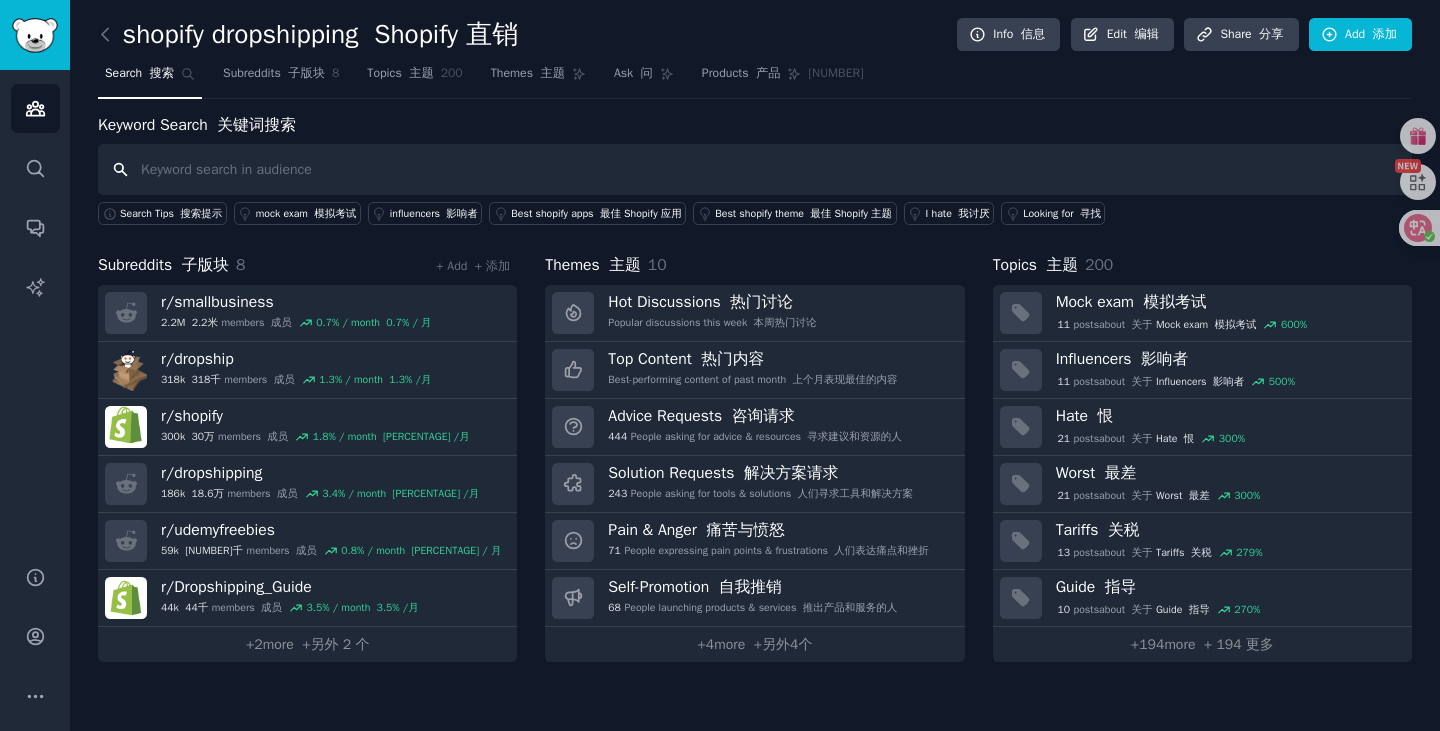 click at bounding box center [755, 169] 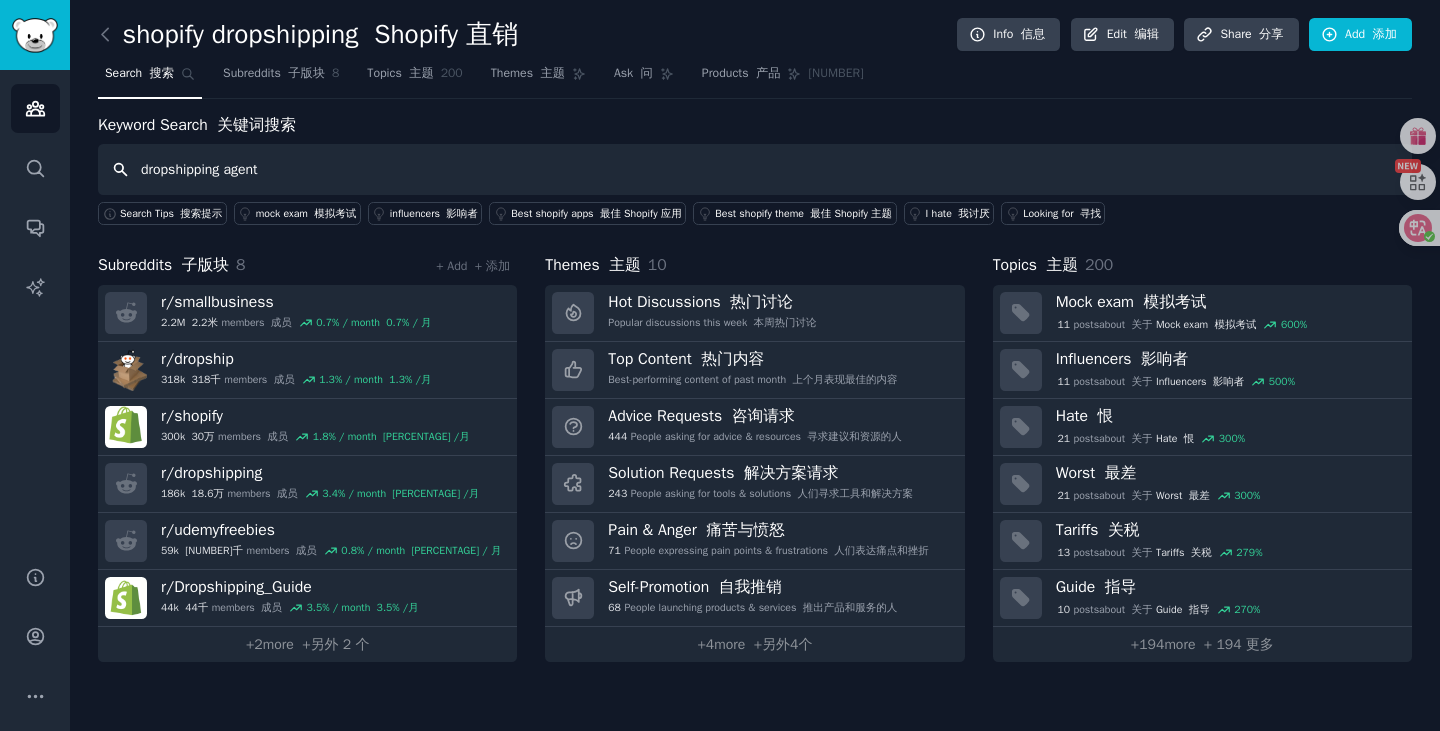 type on "dropshipping agent" 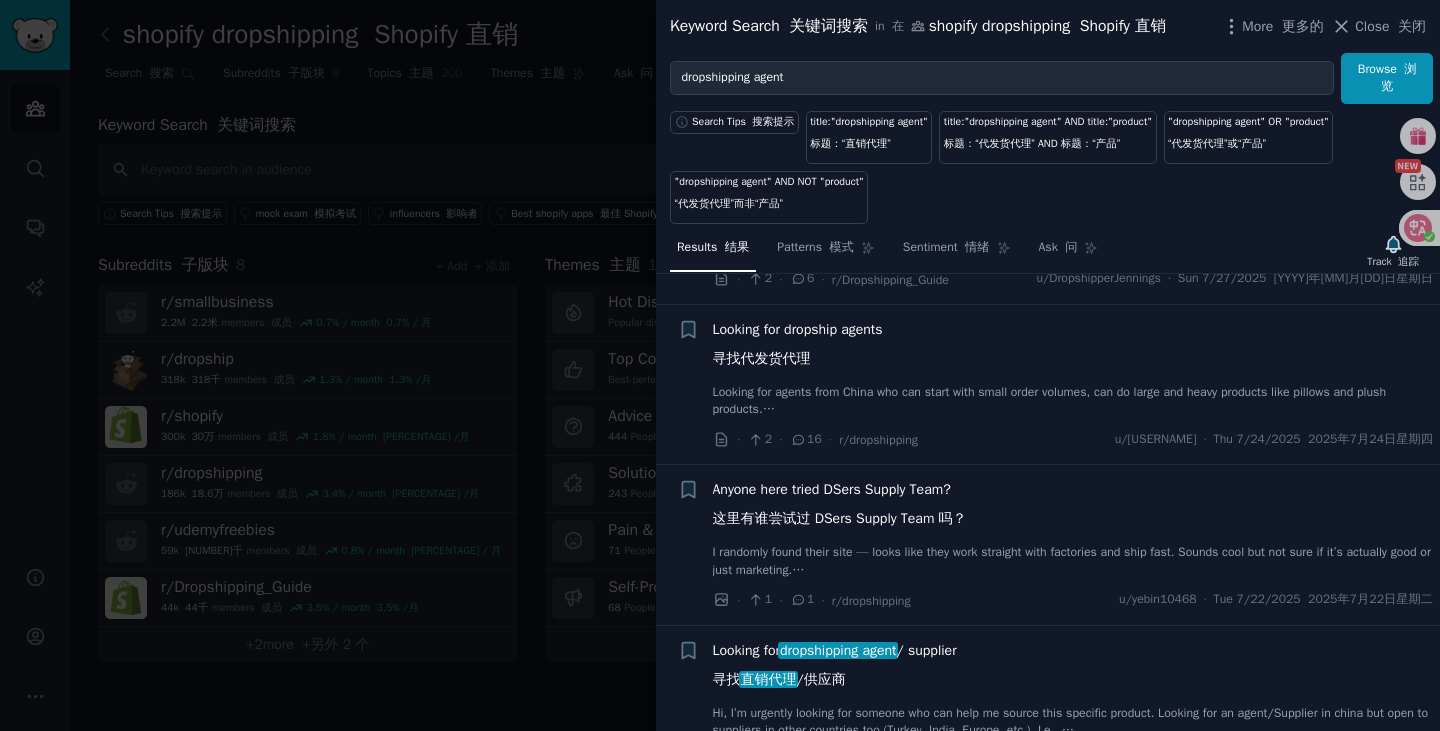 scroll, scrollTop: 161, scrollLeft: 0, axis: vertical 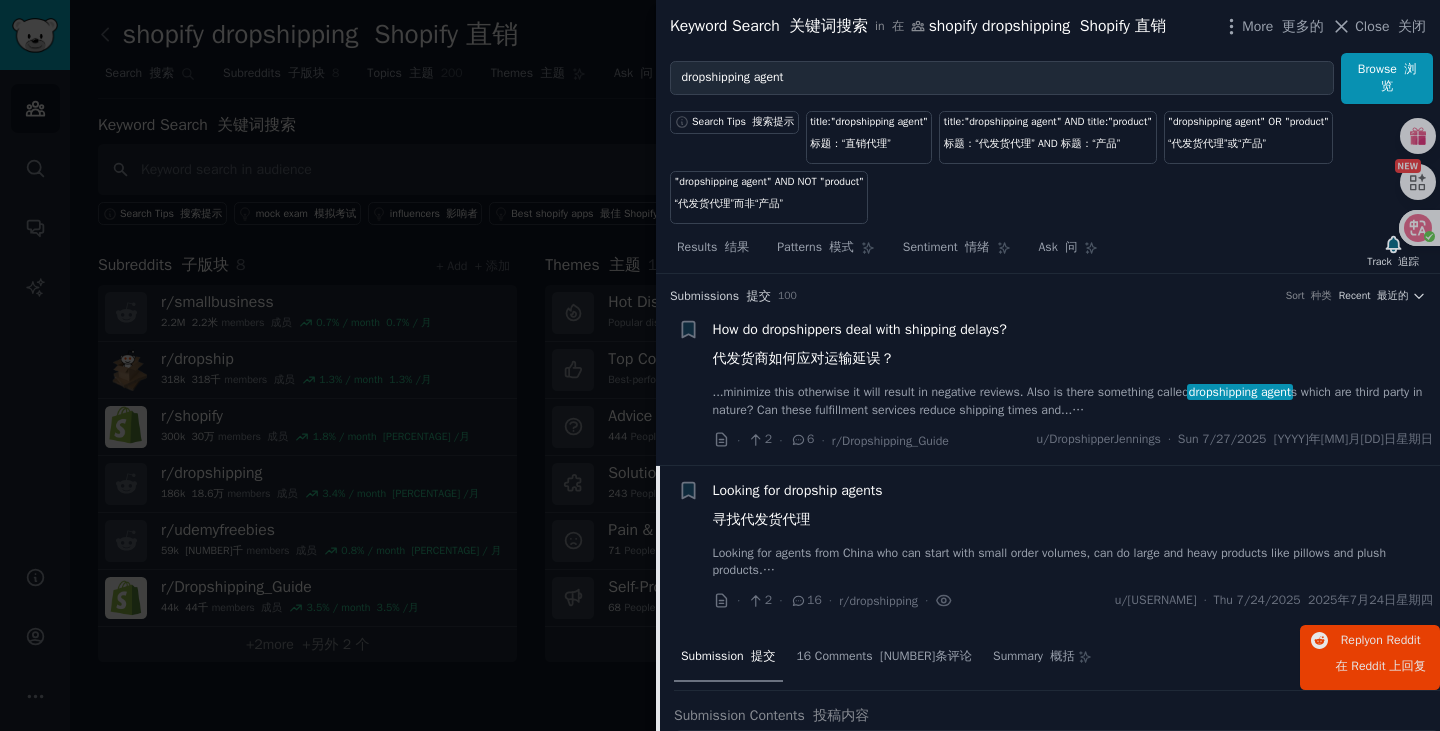 click on "How do dropshippers deal with shipping delays? 代发货商如何应对运输延误？" at bounding box center (860, 348) 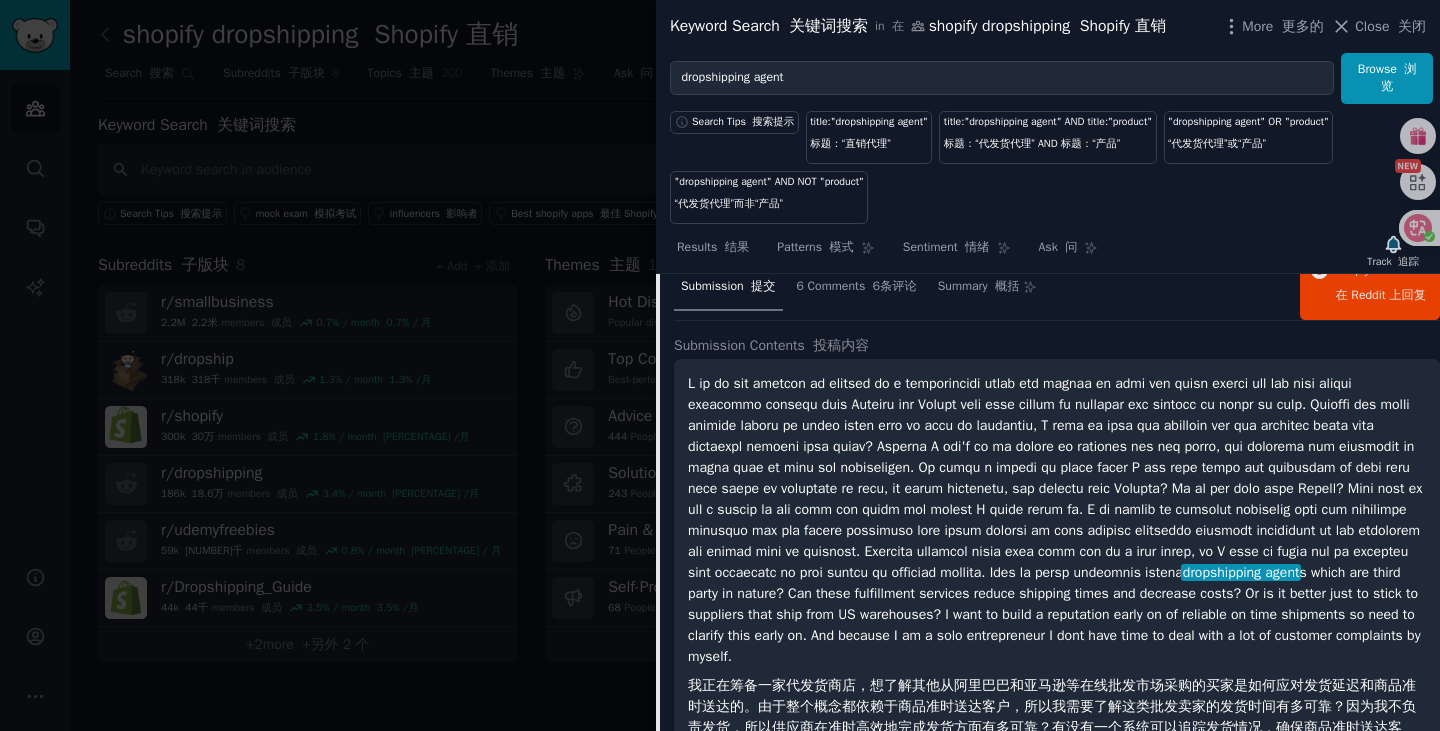 scroll, scrollTop: 0, scrollLeft: 0, axis: both 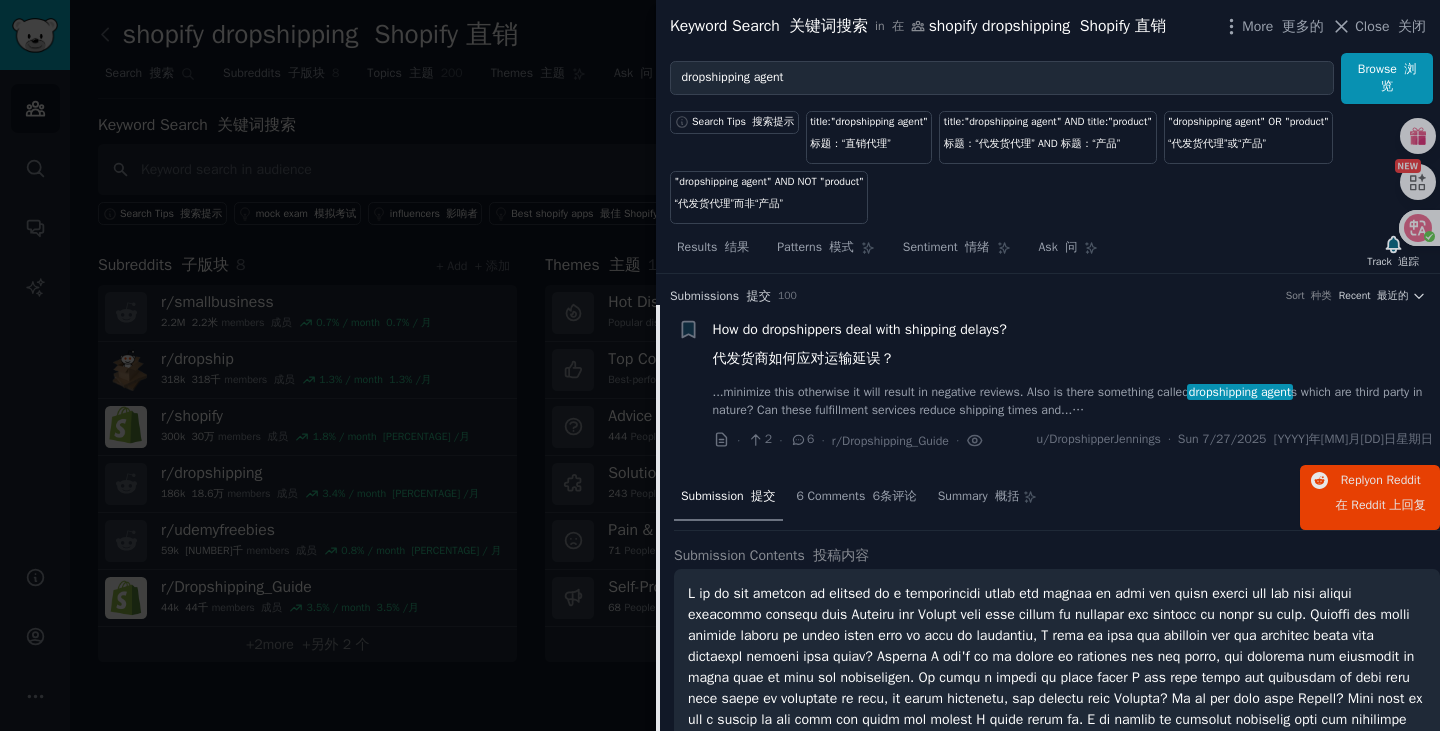 click on "How do dropshippers deal with shipping delays? 代发货商如何应对运输延误？" at bounding box center (1073, 348) 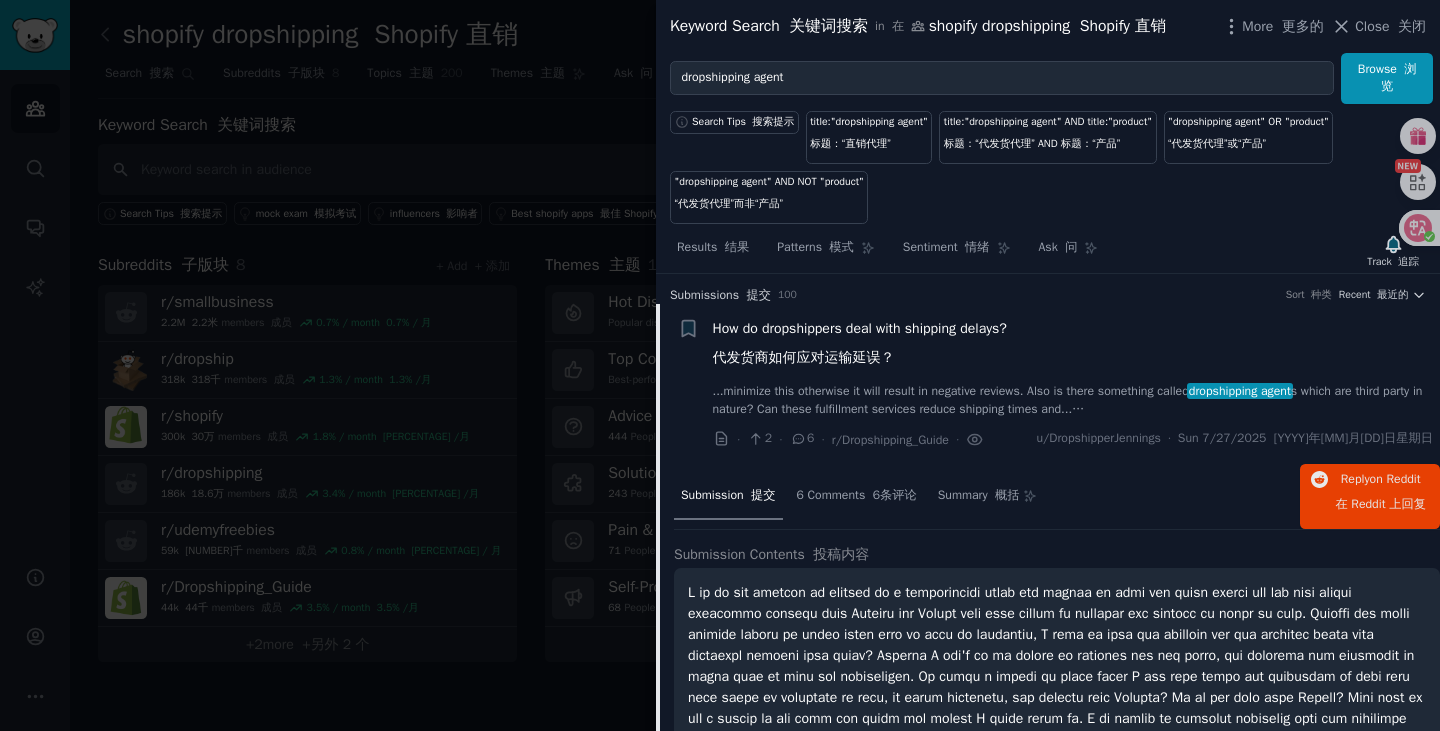 scroll, scrollTop: 0, scrollLeft: 0, axis: both 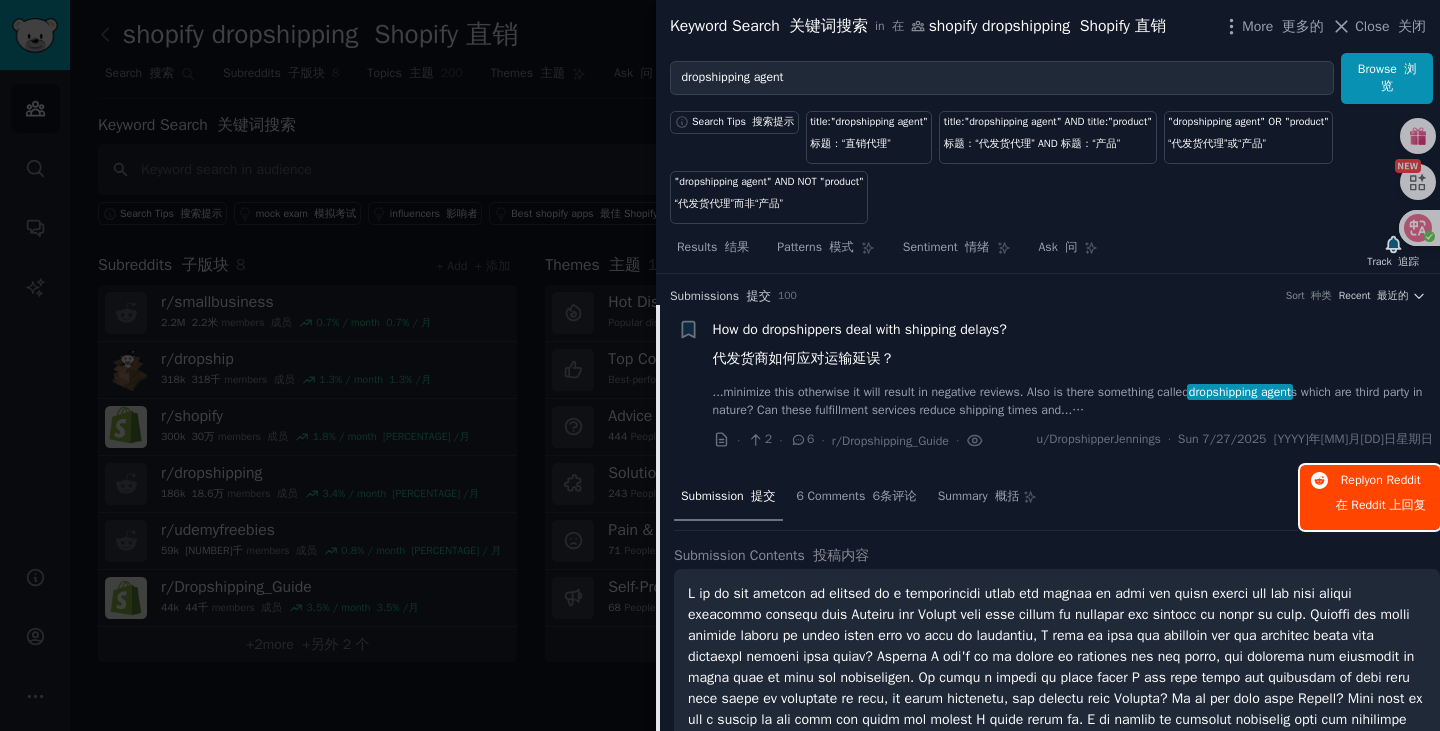 click on "在 Reddit 上" at bounding box center [1368, 505] 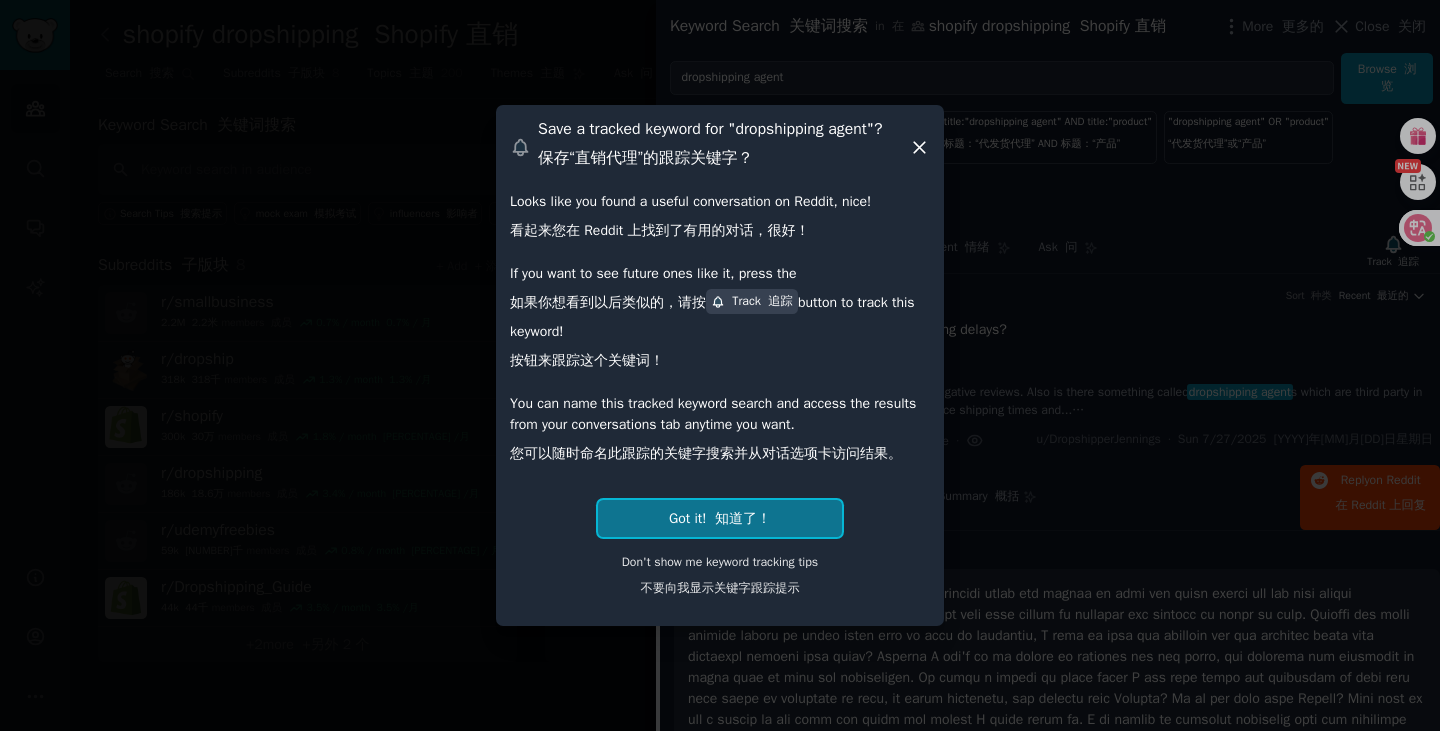 click on "知道了！" at bounding box center [743, 518] 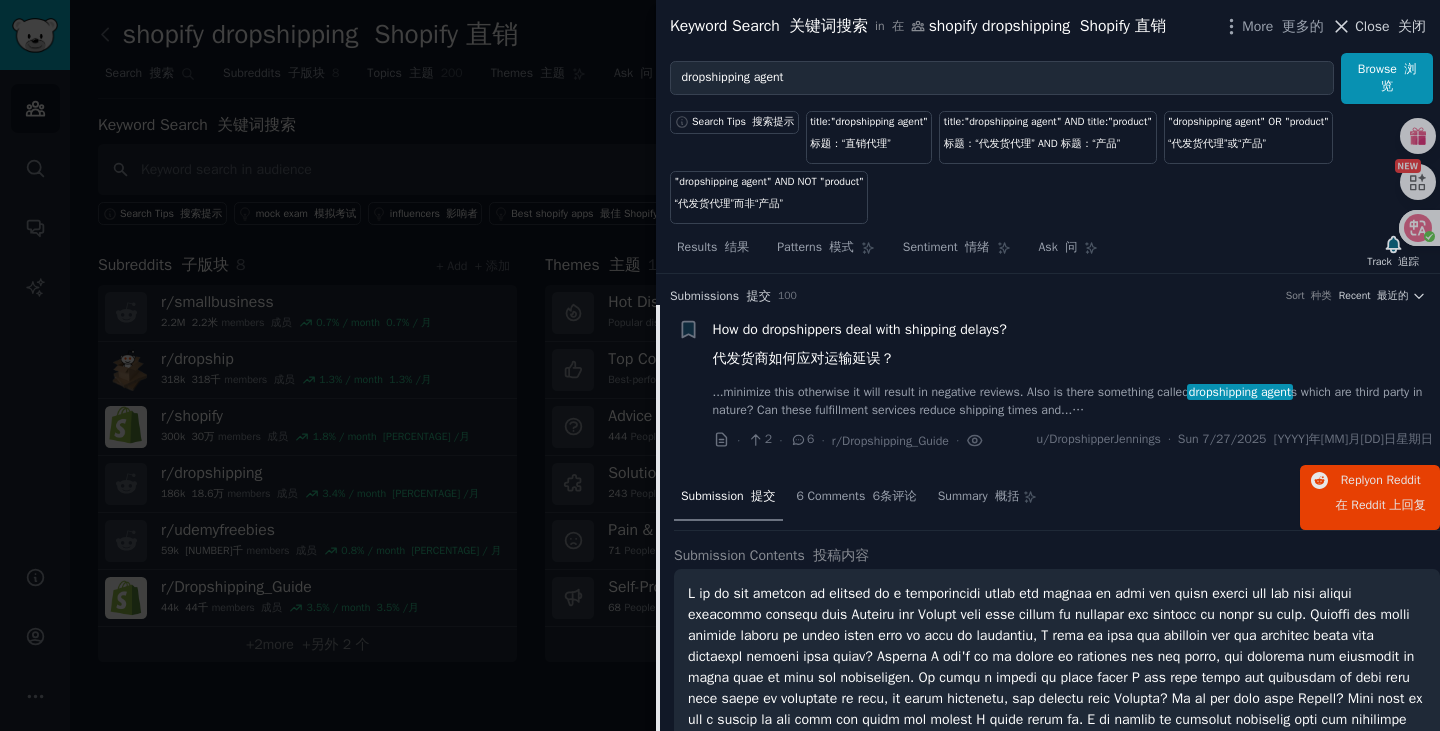 click on "Close    关闭" at bounding box center (1390, 26) 